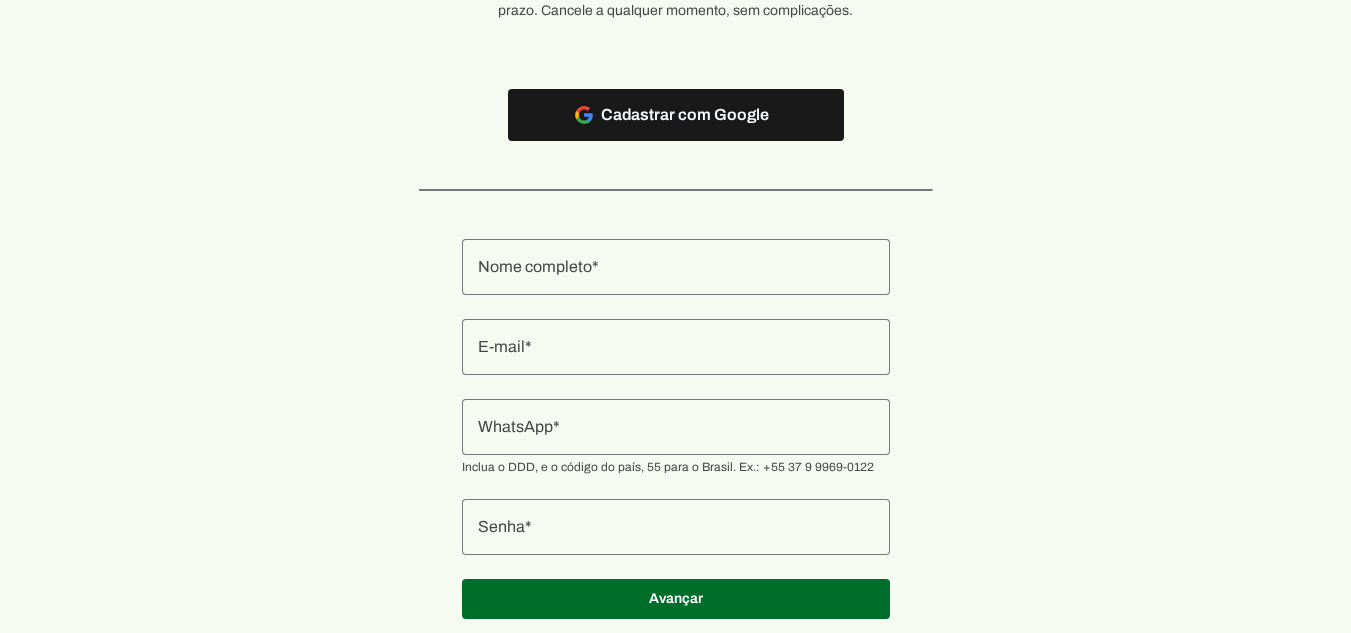 scroll, scrollTop: 200, scrollLeft: 0, axis: vertical 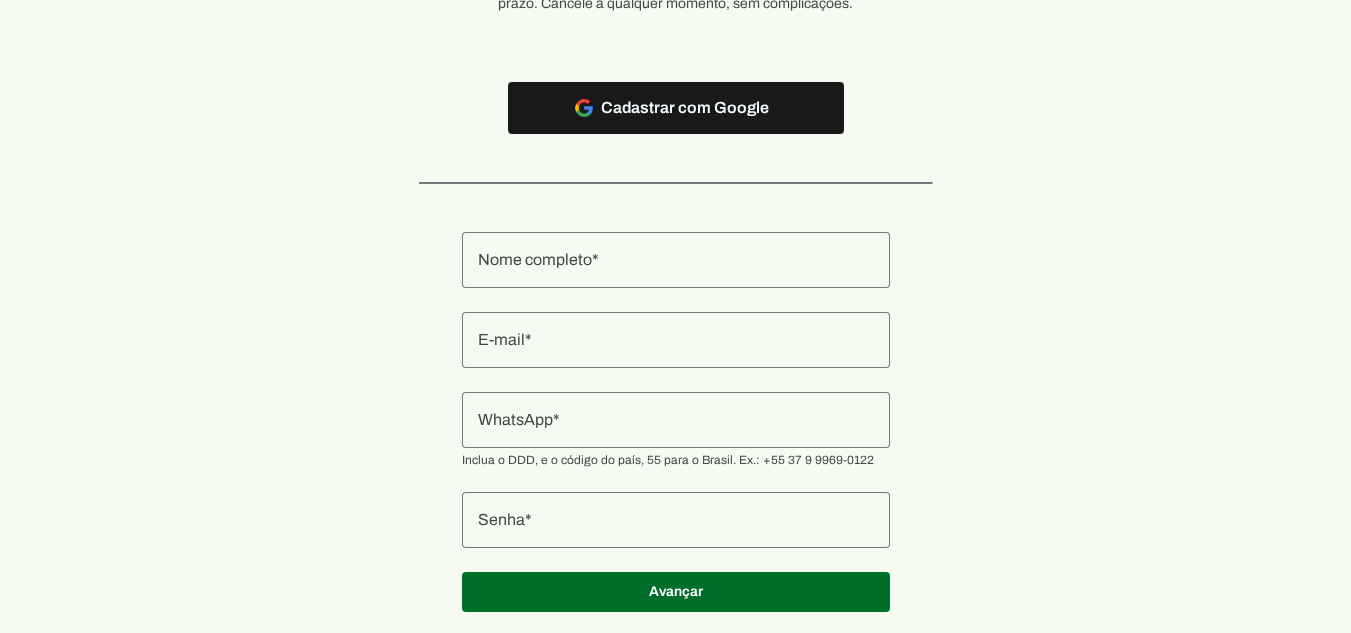 click 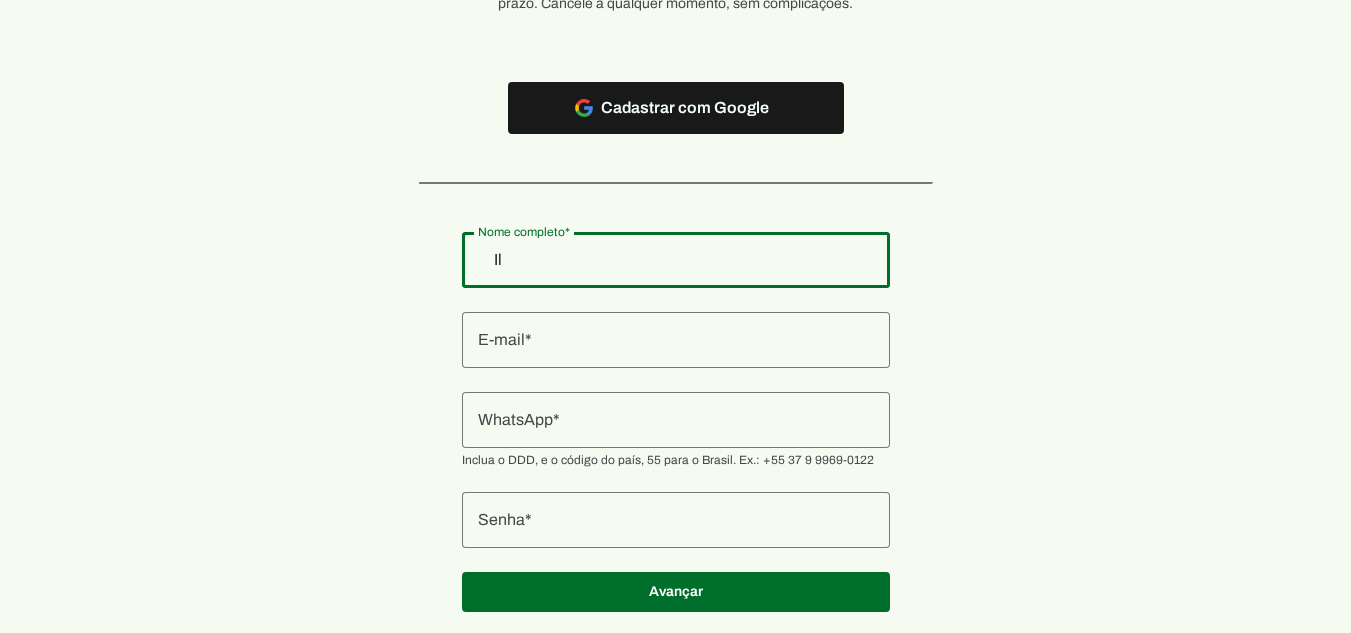 type on "I" 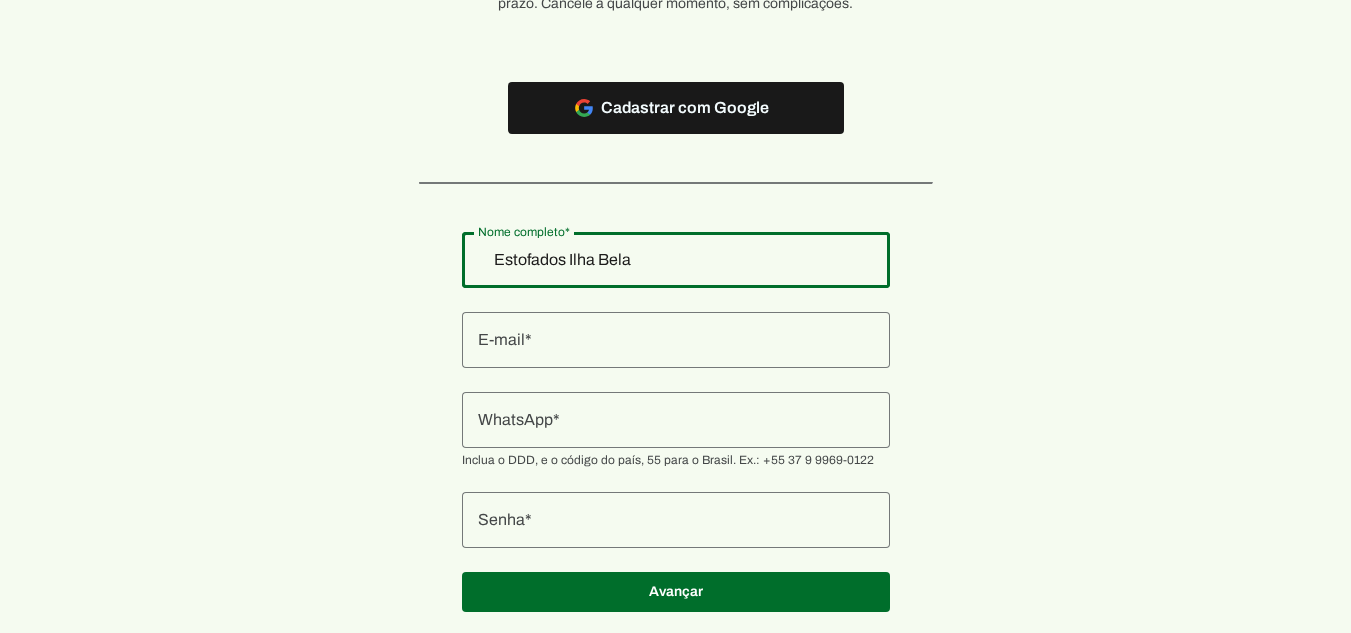 type on "Estofados Ilha Bela" 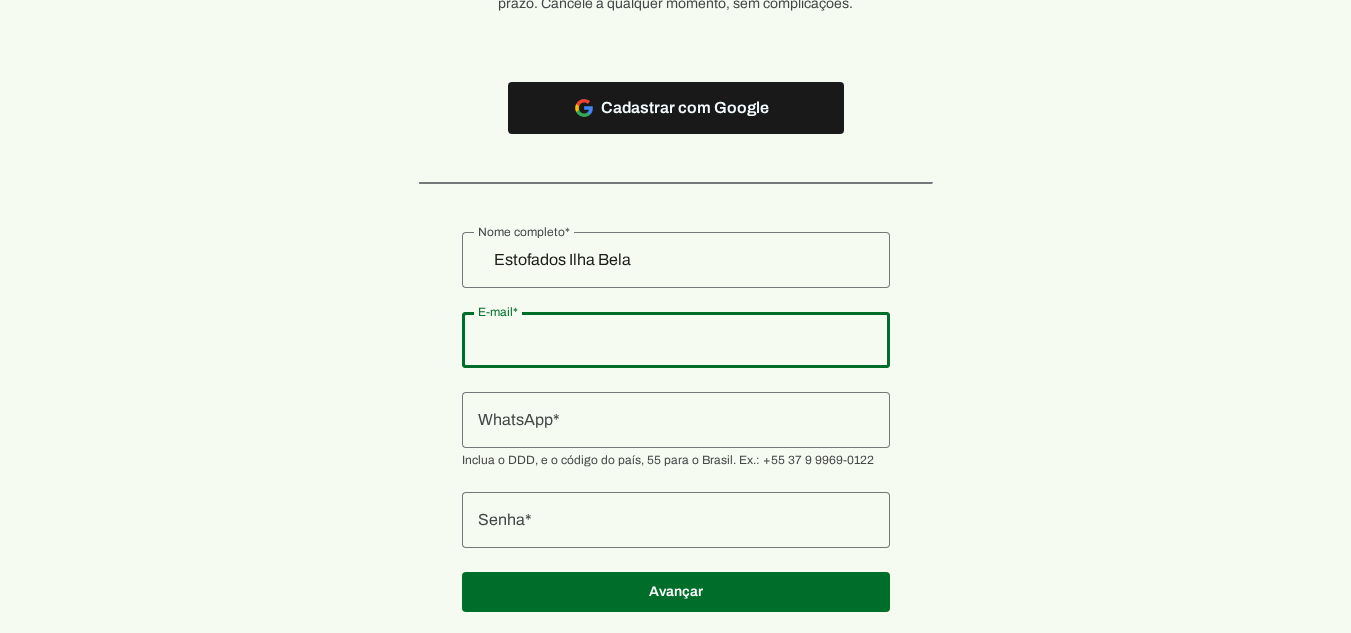 click 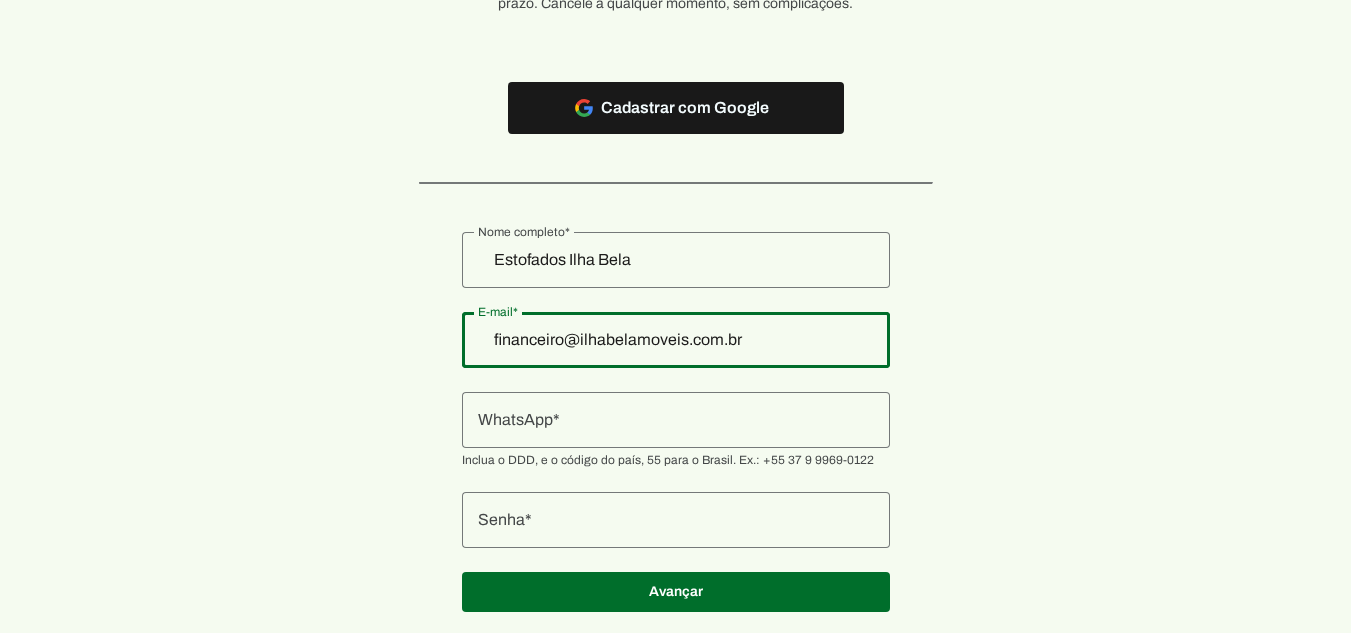 type on "financeiro@ilhabelamoveis.com.br" 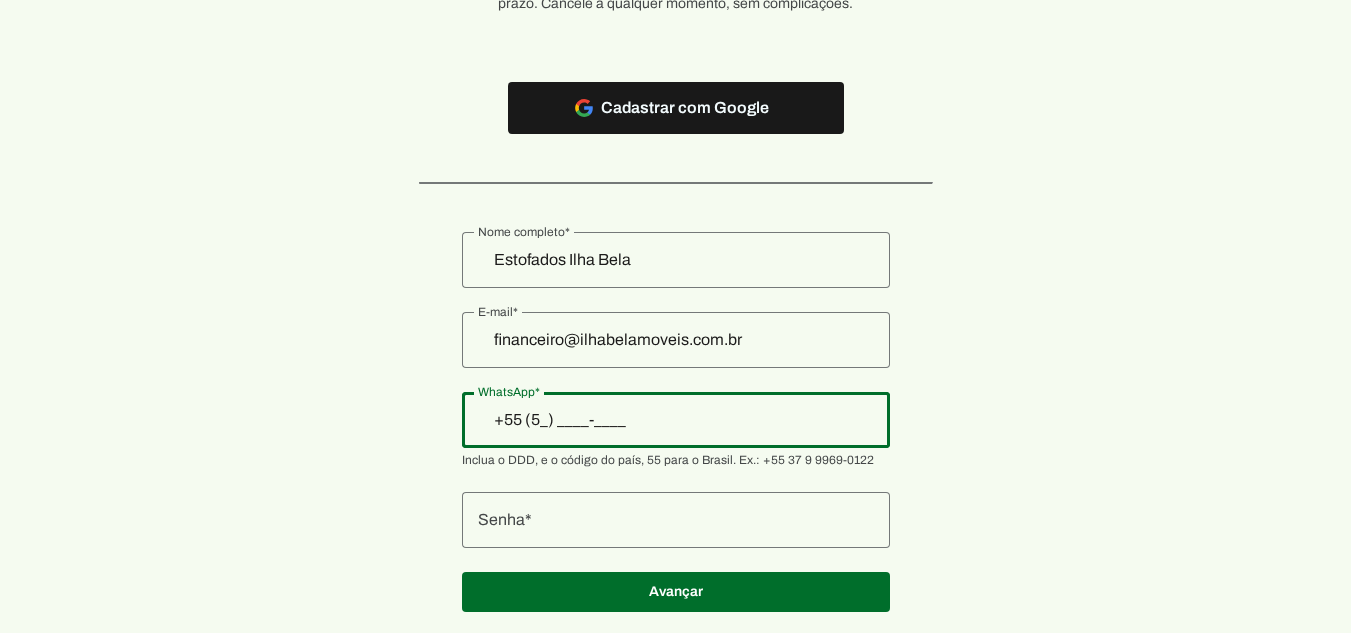 type on "+55 (54) ____-____" 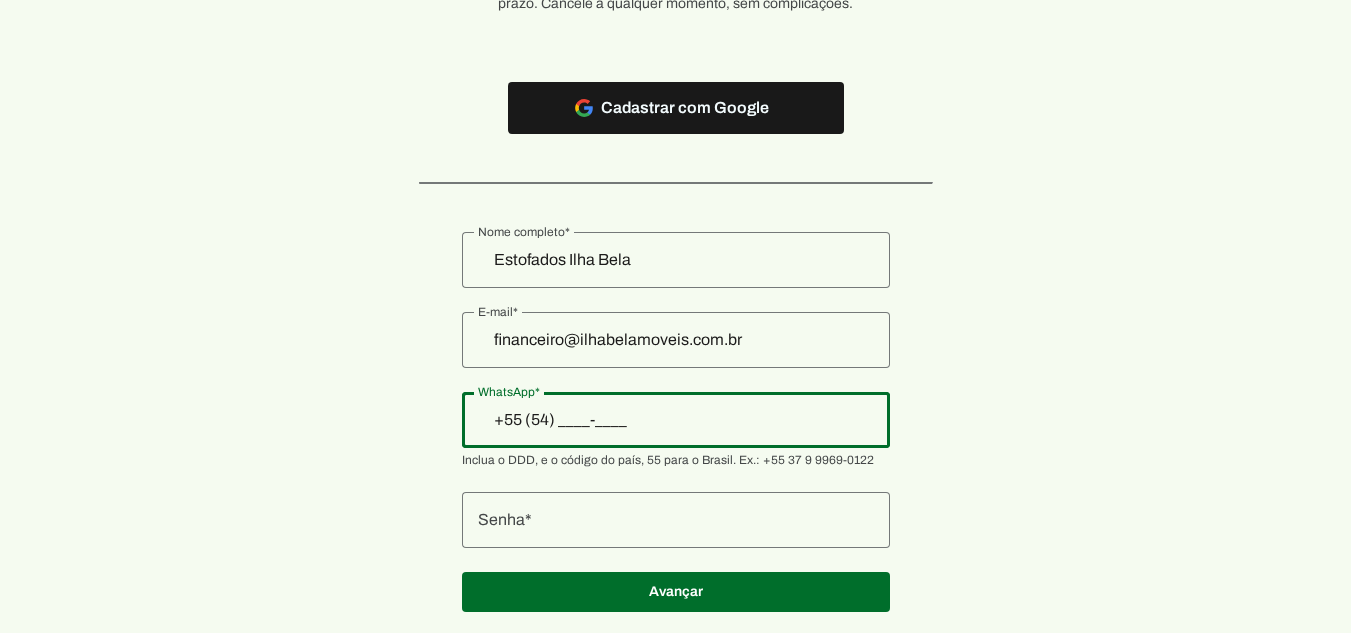 type on "+55 (54) ____-____" 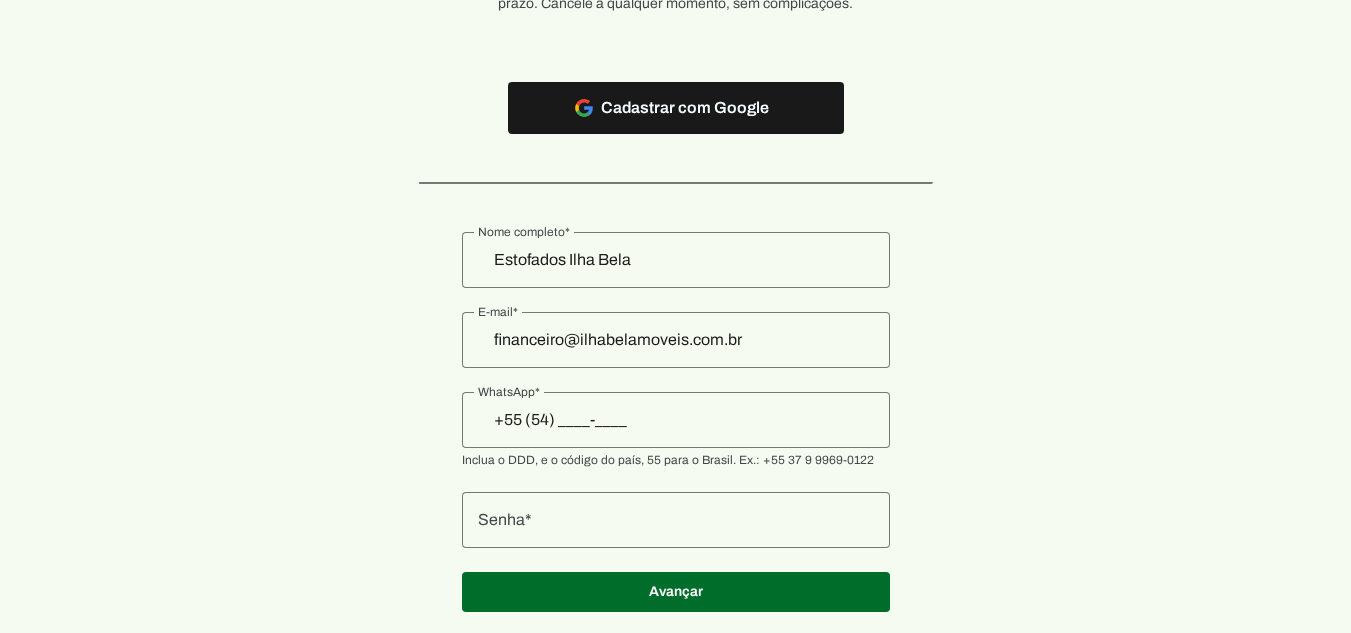 drag, startPoint x: 550, startPoint y: 422, endPoint x: 610, endPoint y: 472, distance: 78.10249 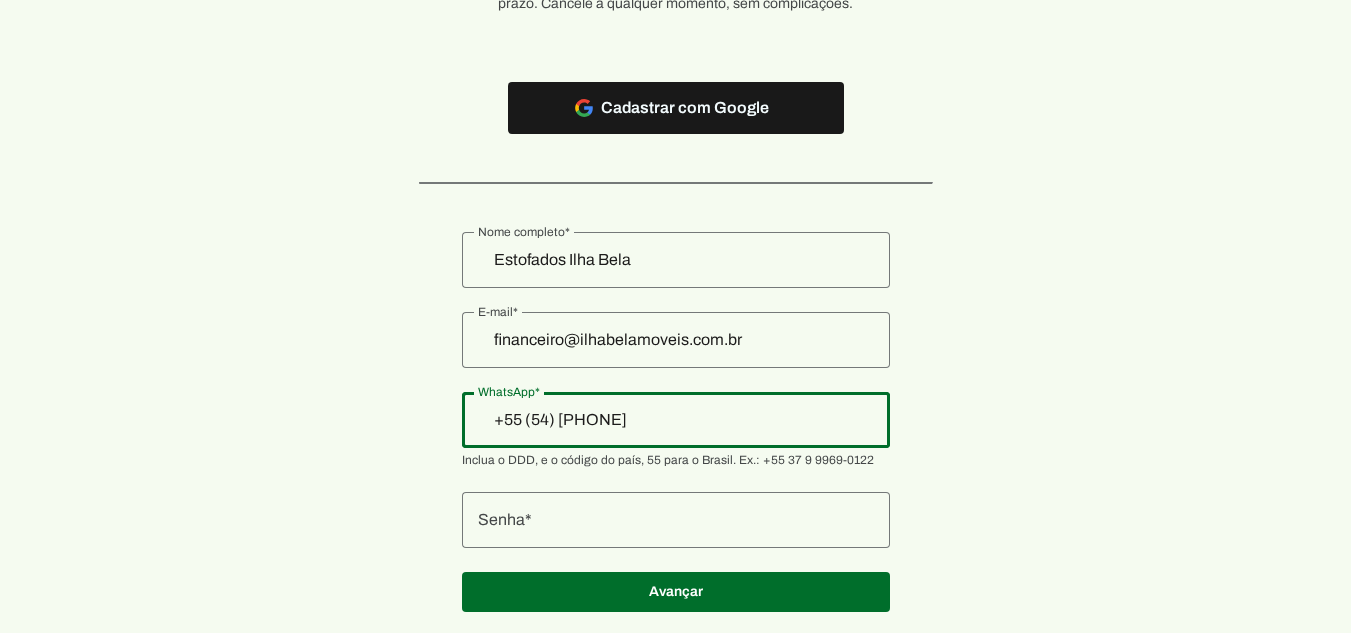 type on "+55 (54) 9 9951-2681" 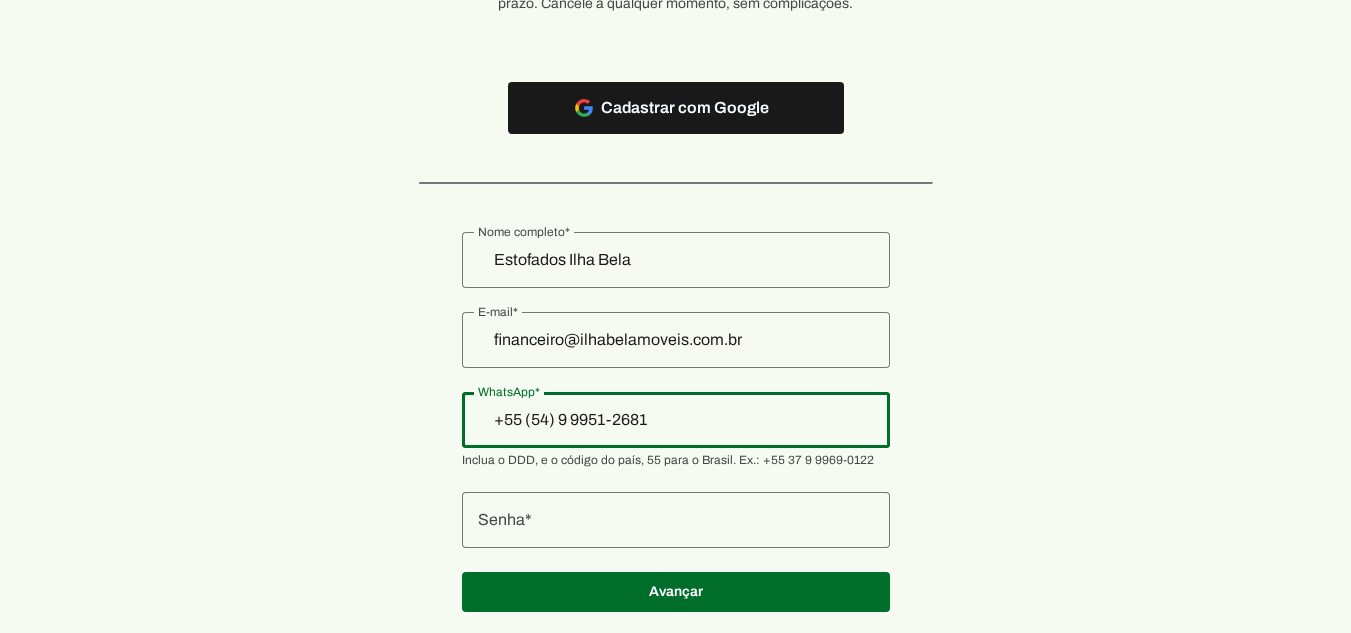 type on "+55 (54) 9 9951-2681" 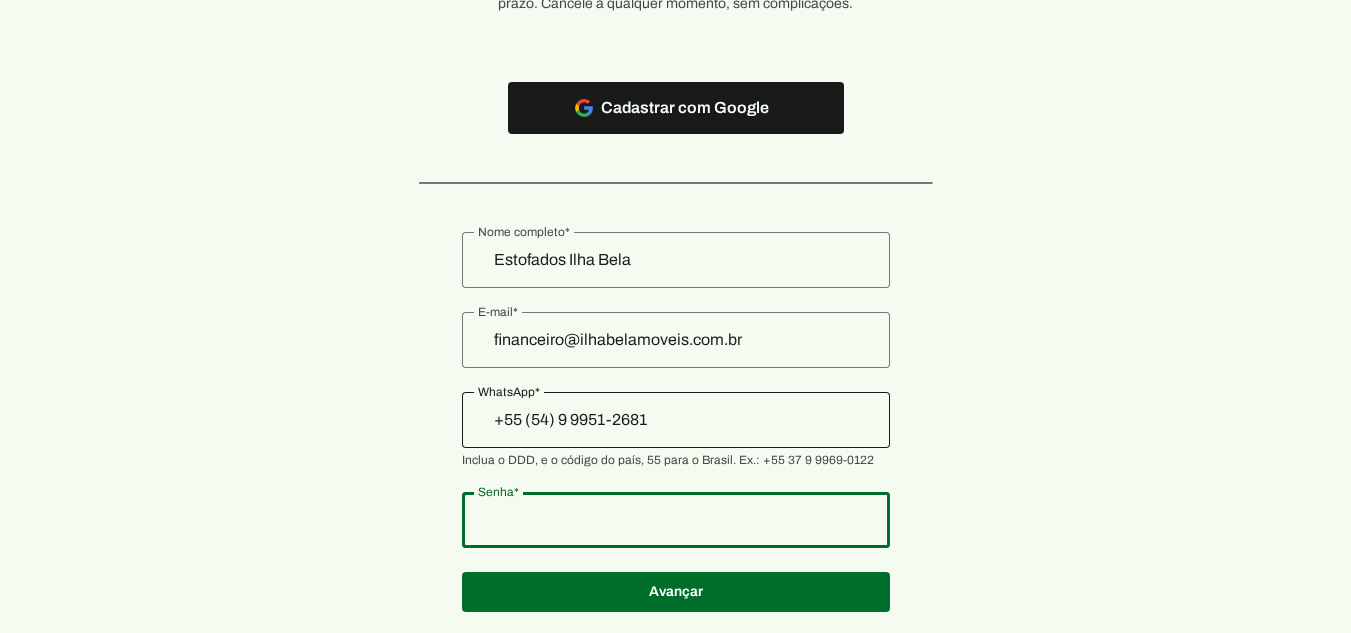 scroll, scrollTop: 251, scrollLeft: 0, axis: vertical 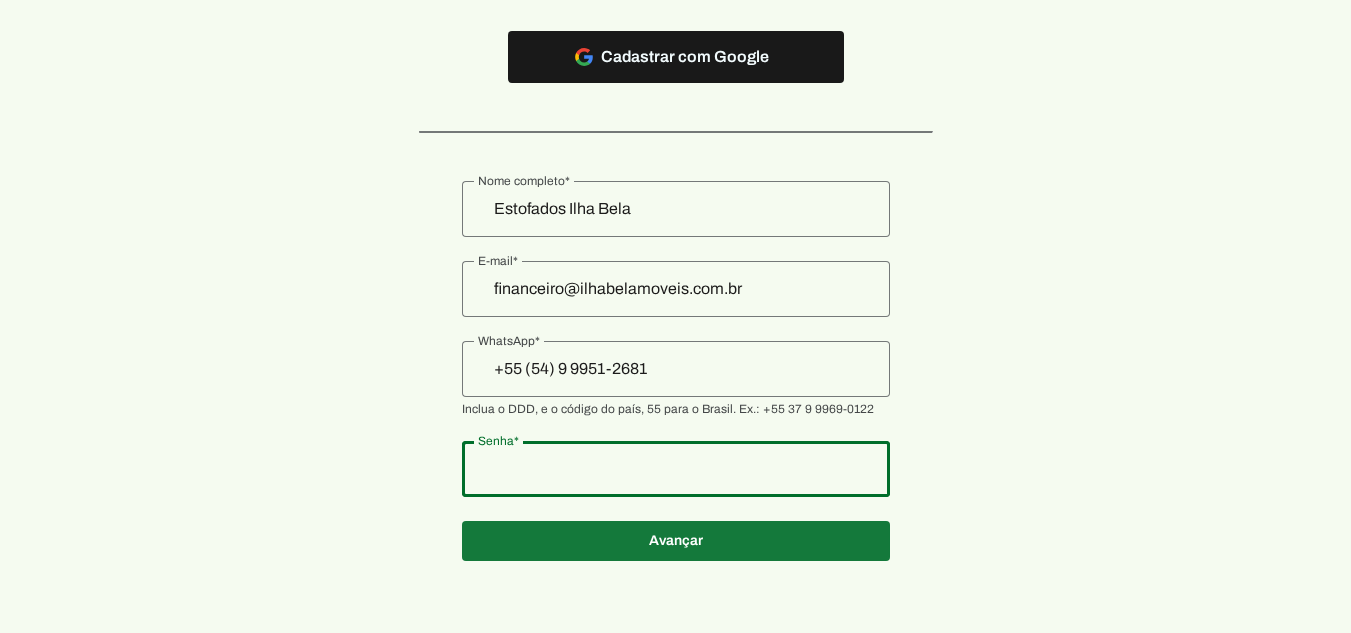 type on "I427801" 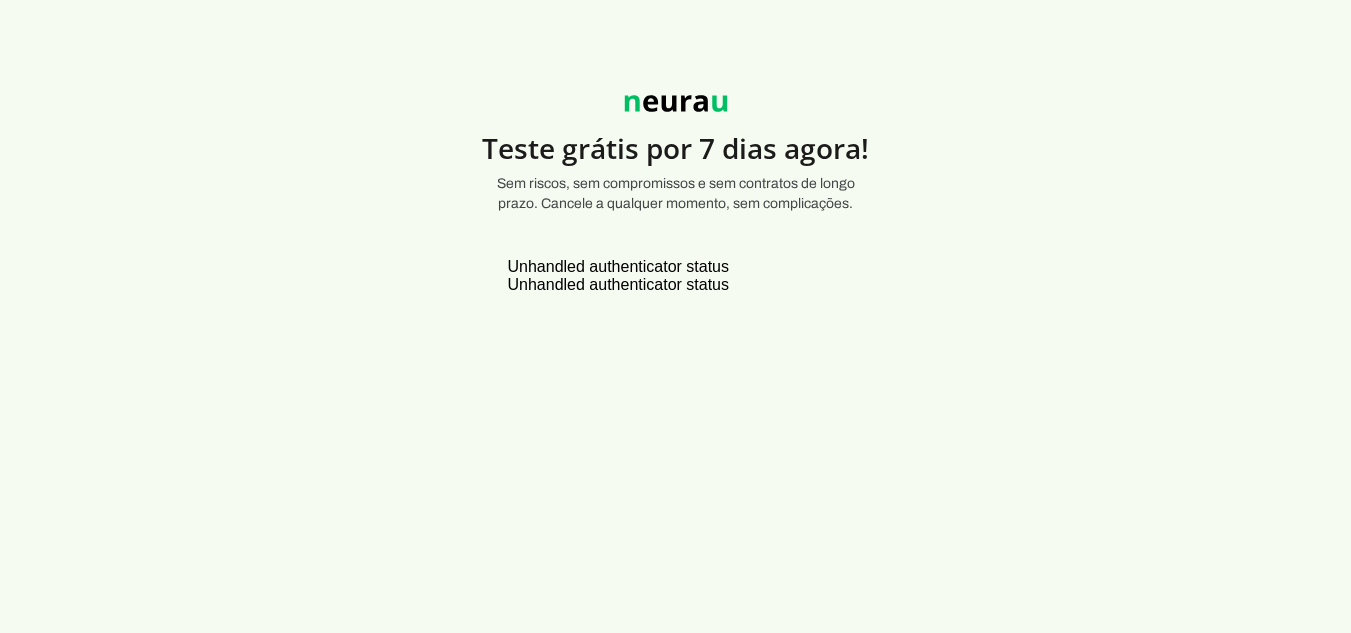 scroll, scrollTop: 0, scrollLeft: 0, axis: both 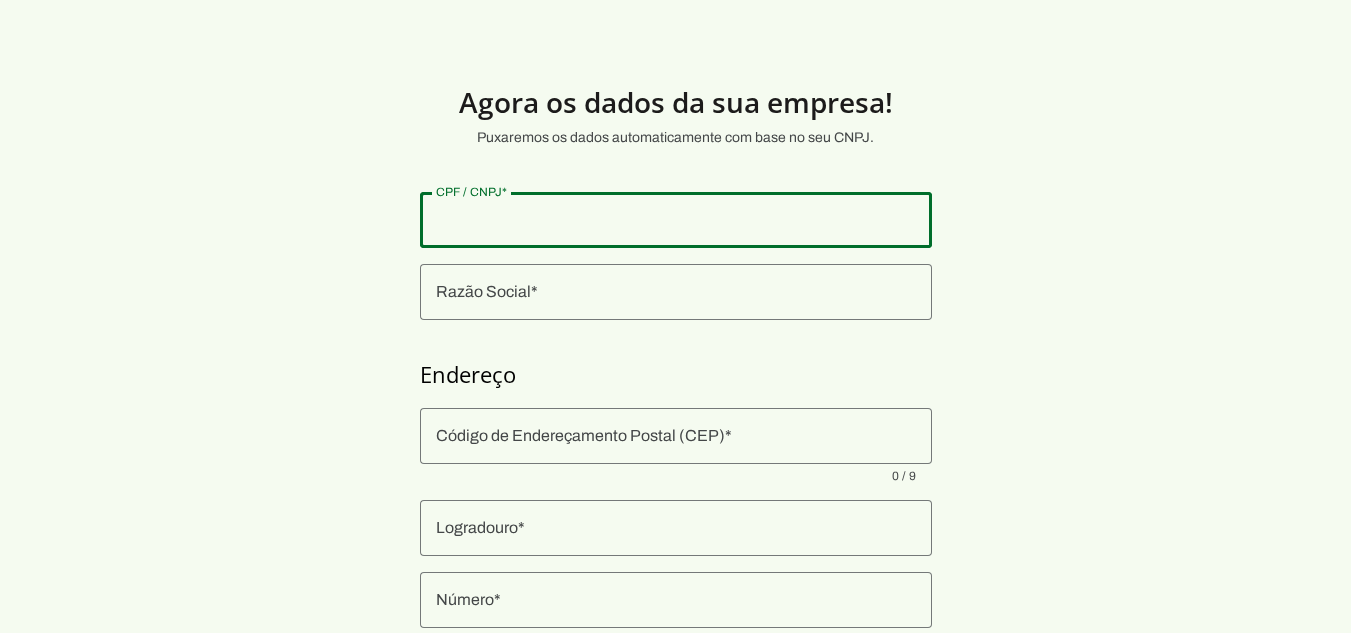click at bounding box center [676, 220] 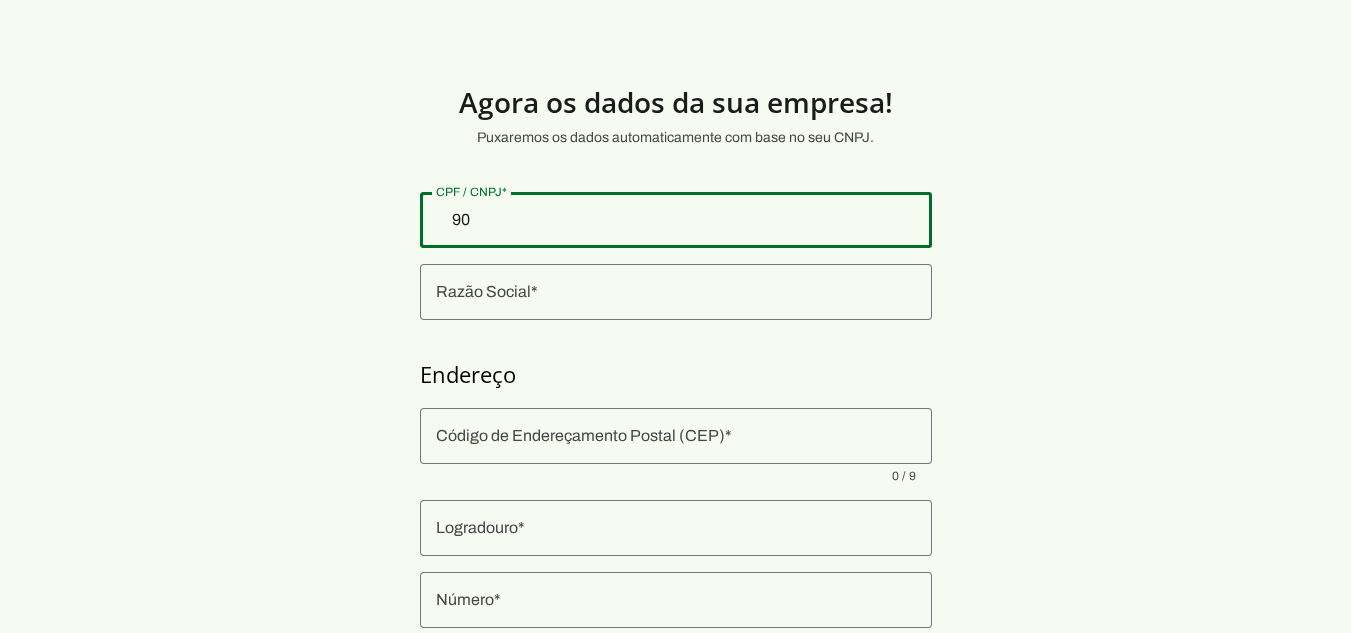 type on "9" 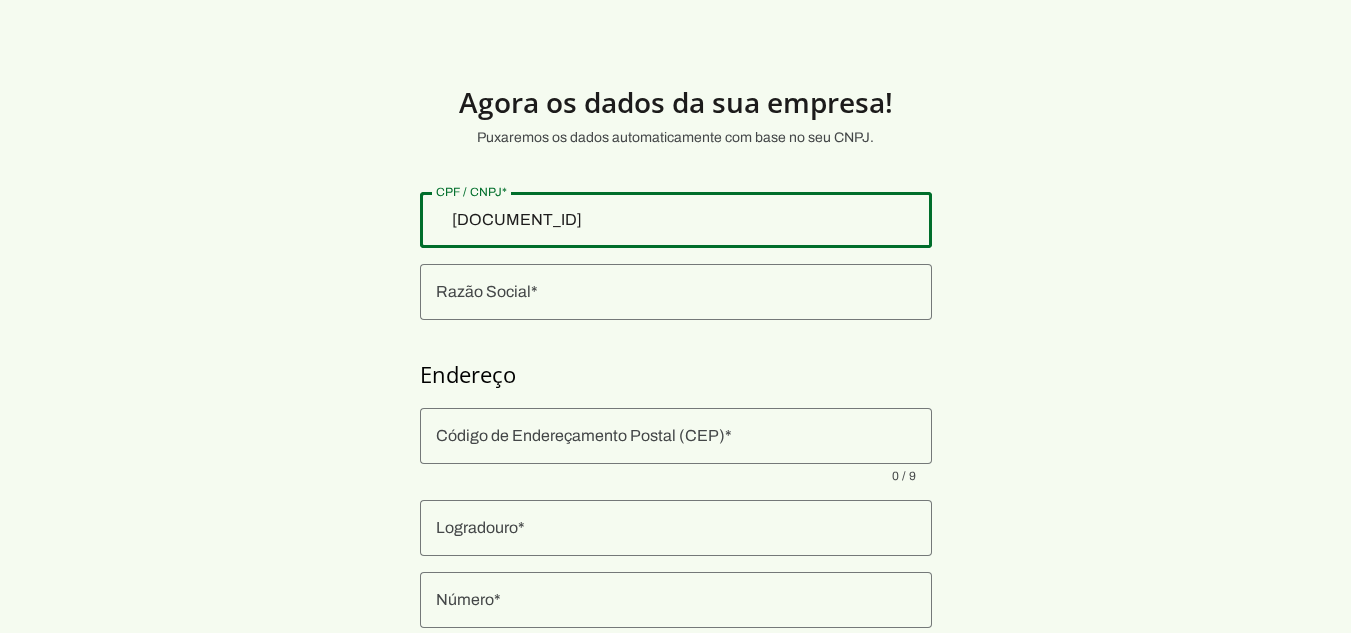 type on "[DOCUMENT_ID]" 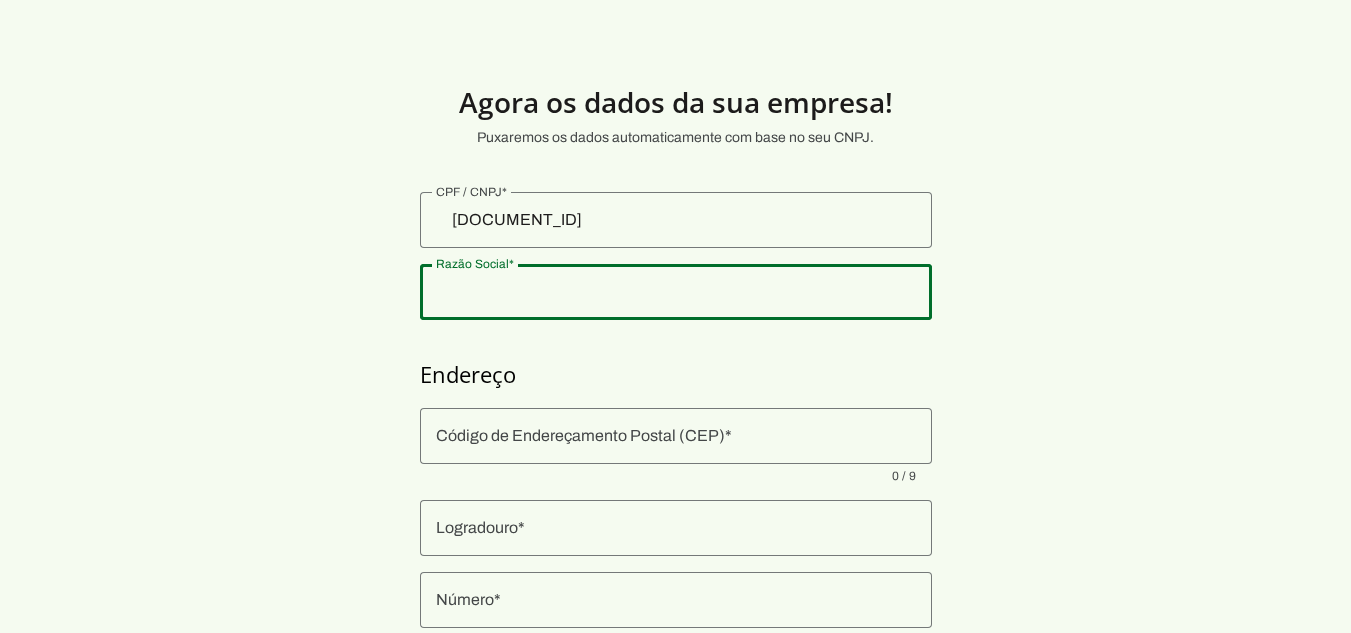 drag, startPoint x: 451, startPoint y: 276, endPoint x: 463, endPoint y: 284, distance: 14.422205 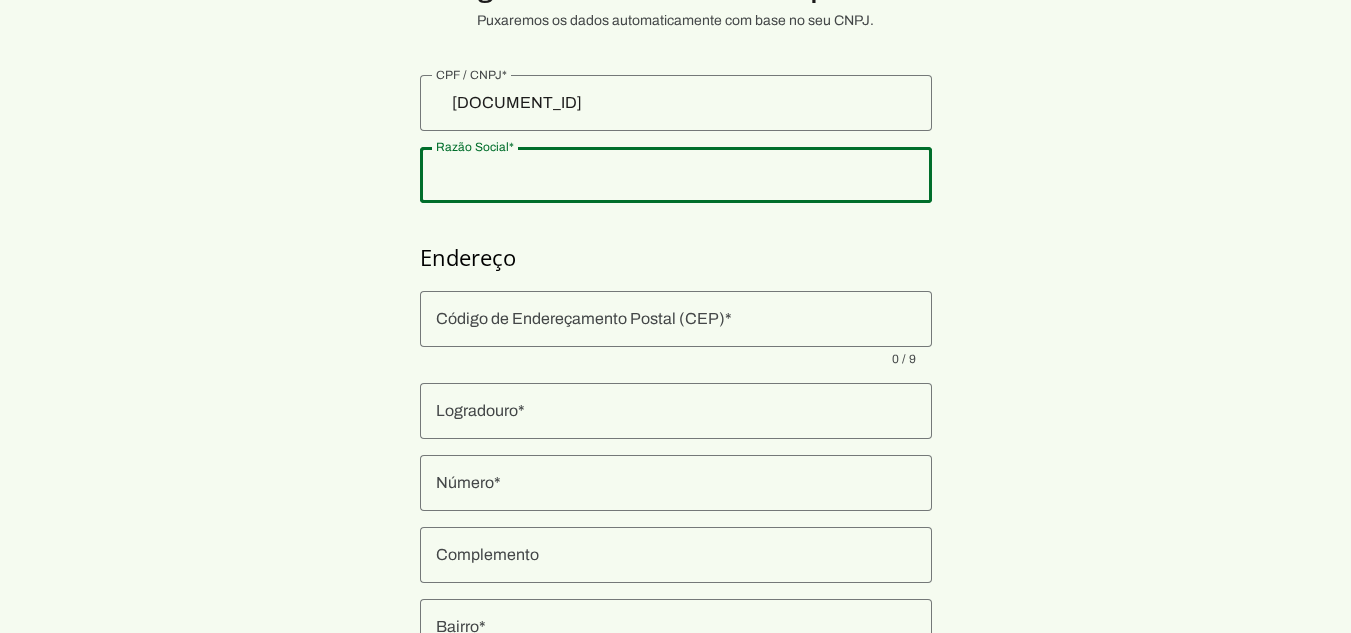 type on "ESTOFADOS ILHA BELA LTDA" 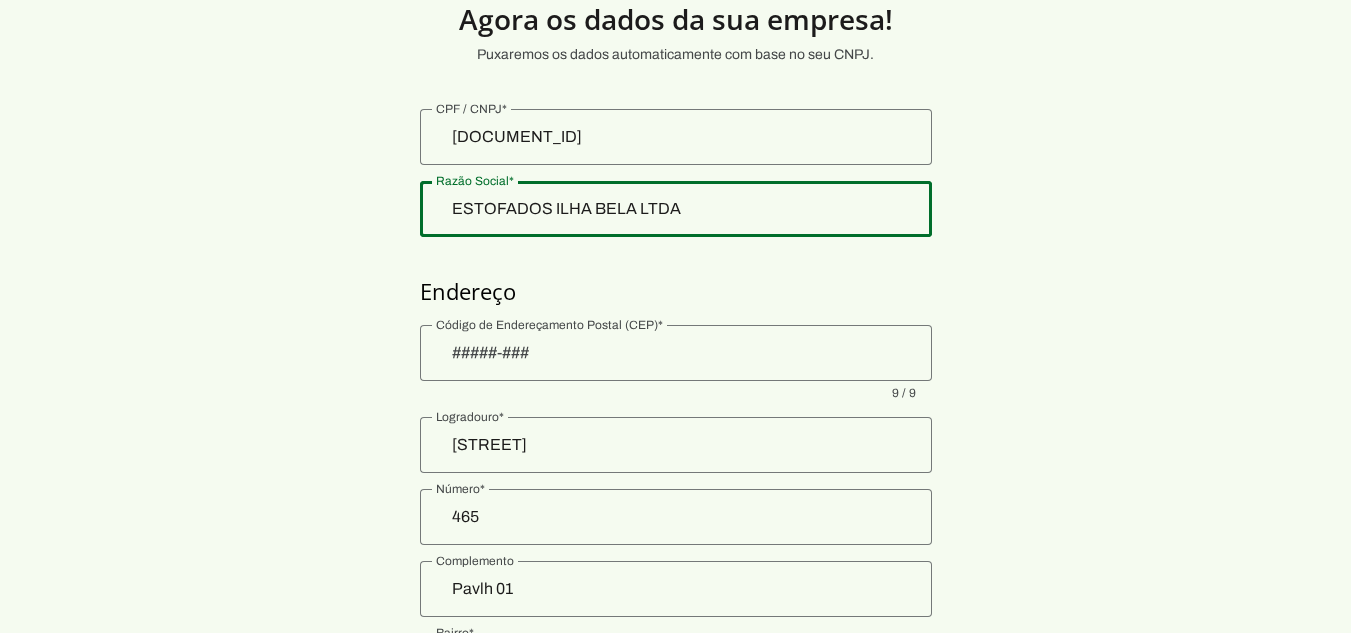 scroll, scrollTop: 31, scrollLeft: 0, axis: vertical 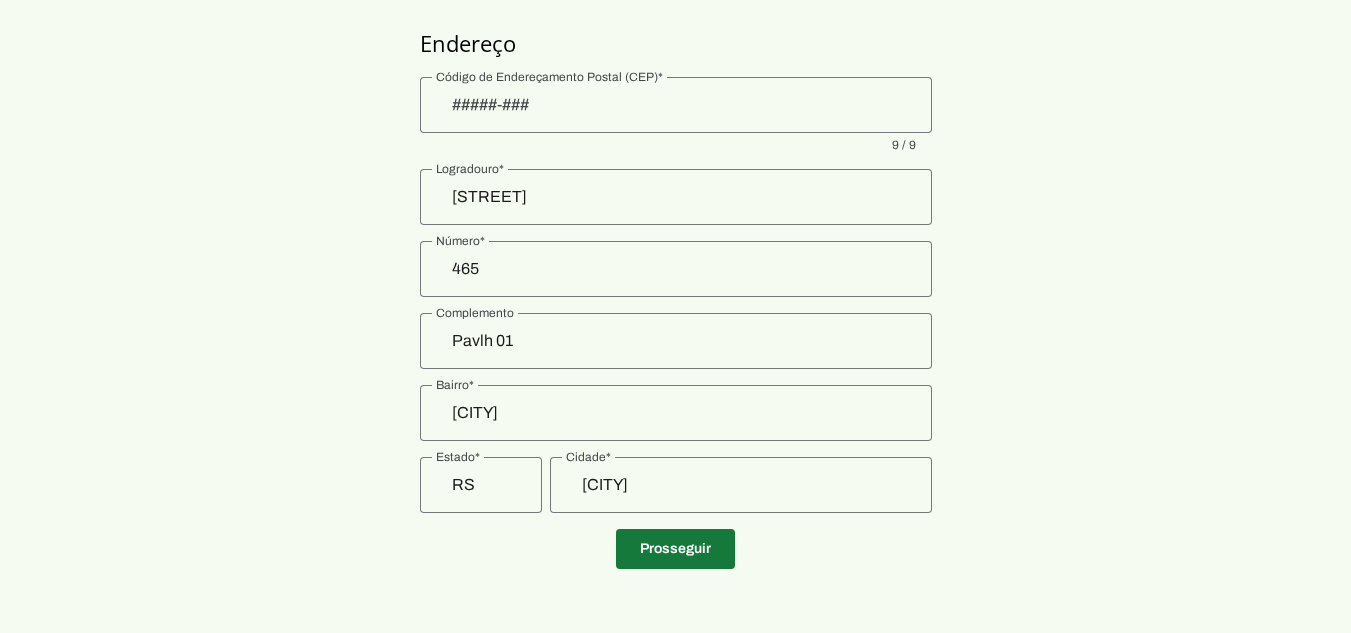 click at bounding box center (675, 549) 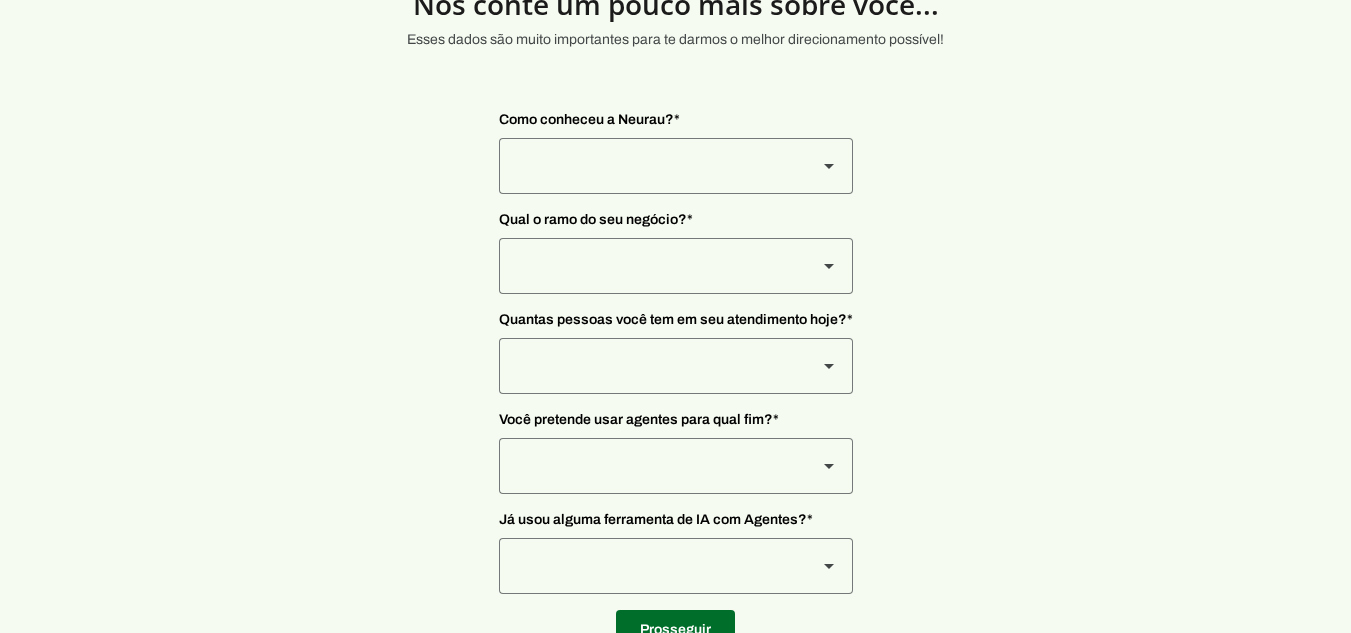 scroll, scrollTop: 63, scrollLeft: 0, axis: vertical 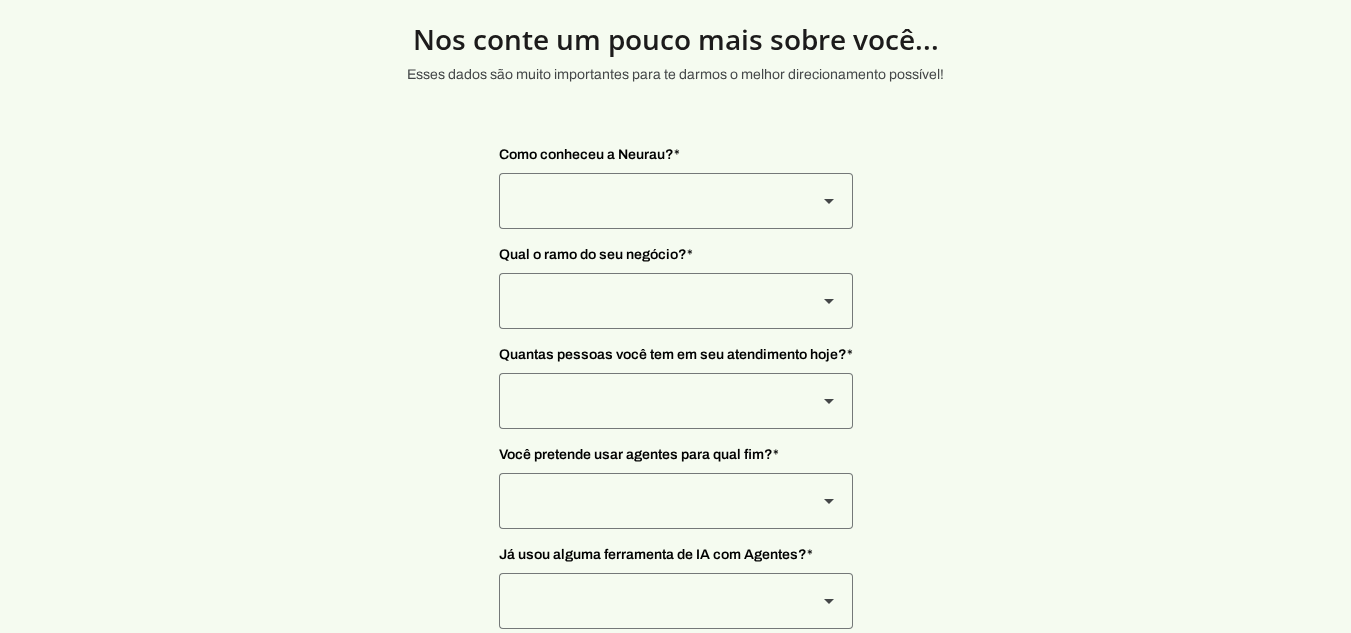 click at bounding box center (650, 201) 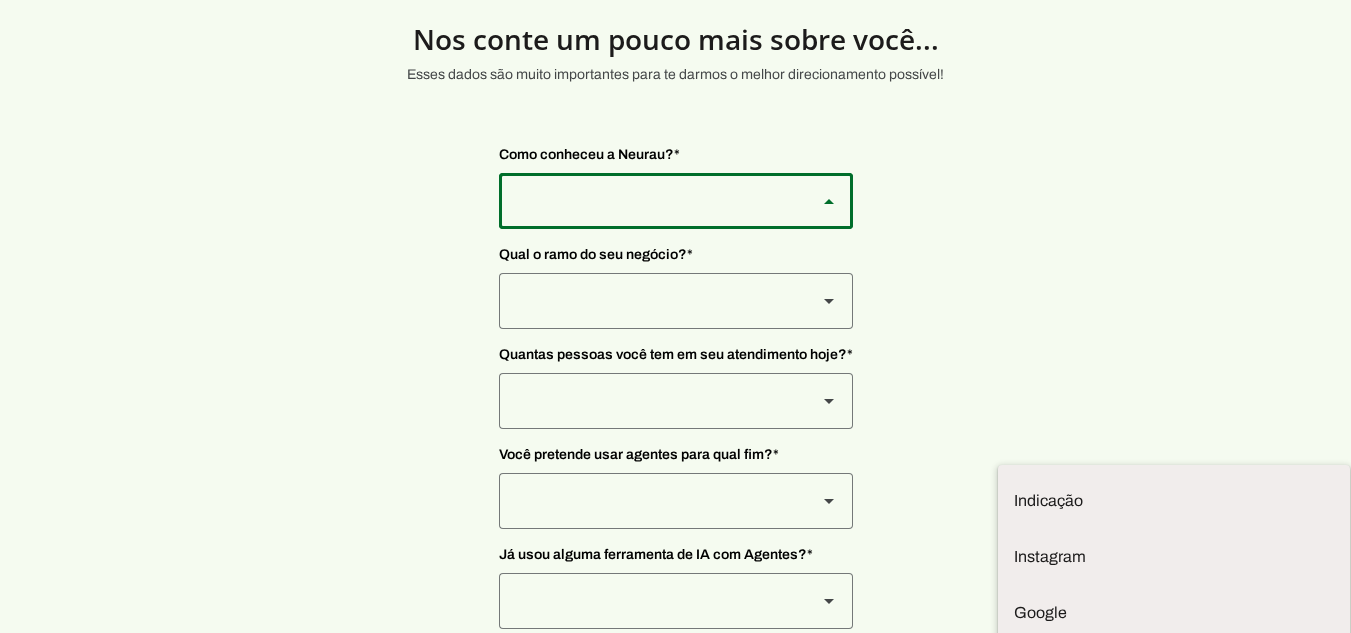 click at bounding box center (650, 201) 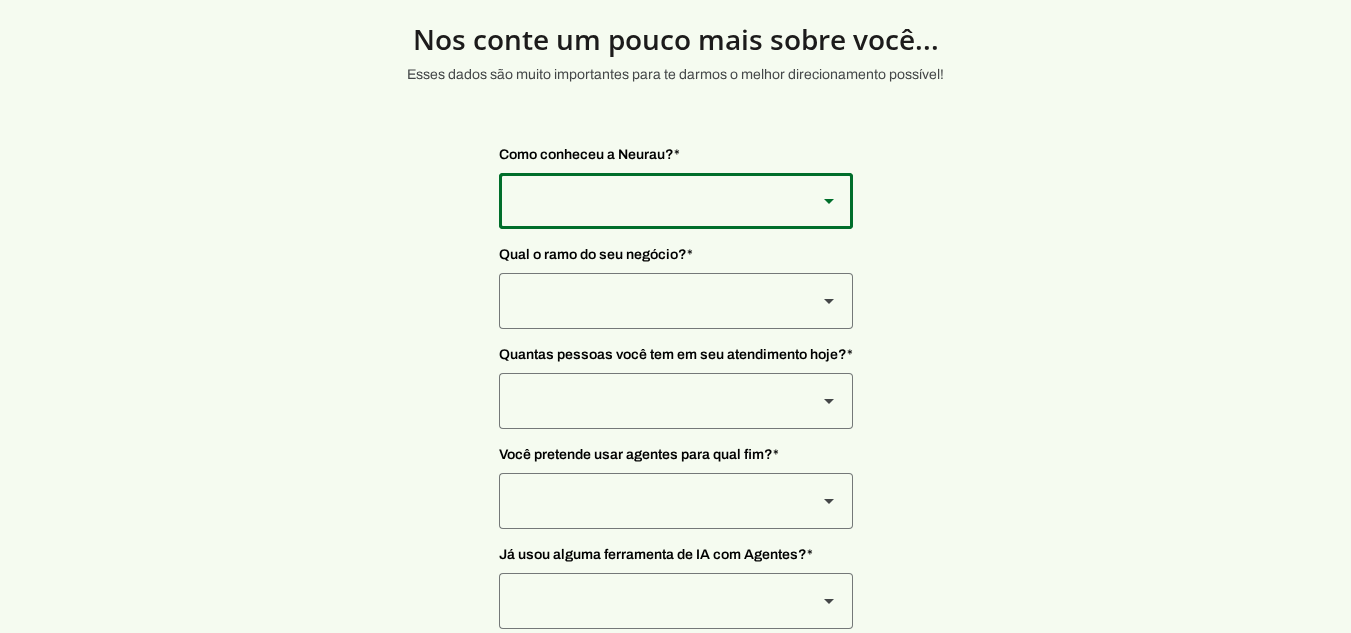 click at bounding box center (829, 201) 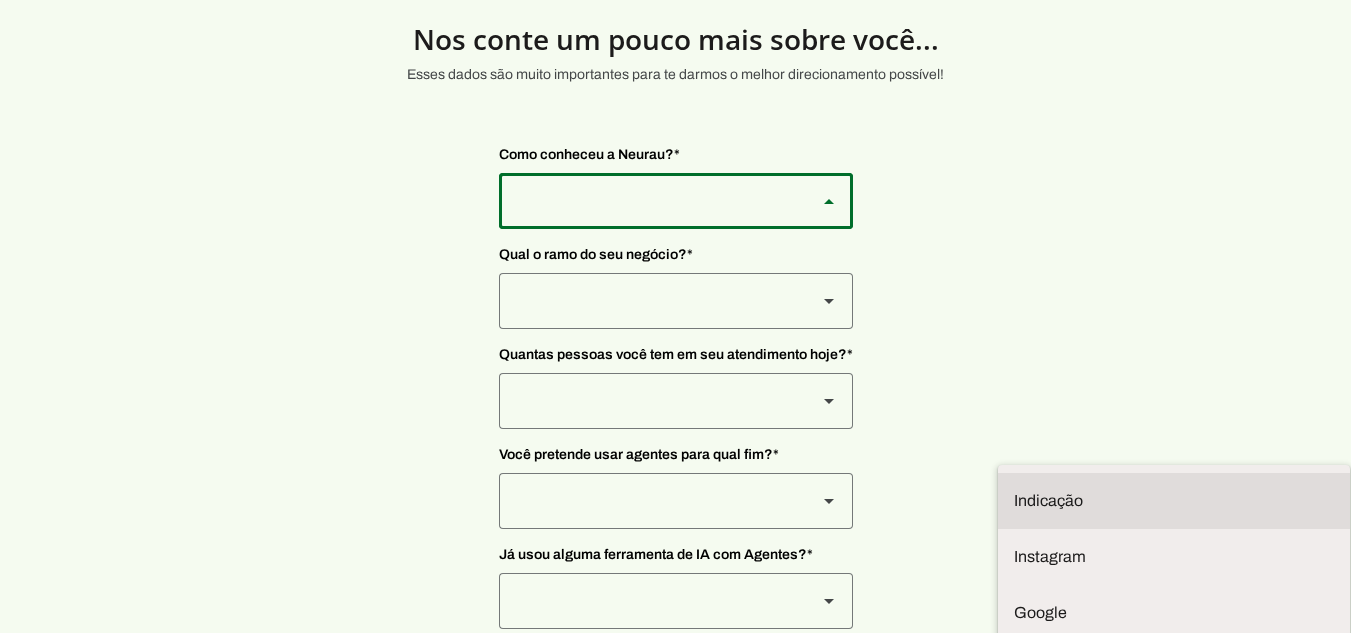 click at bounding box center (1174, 501) 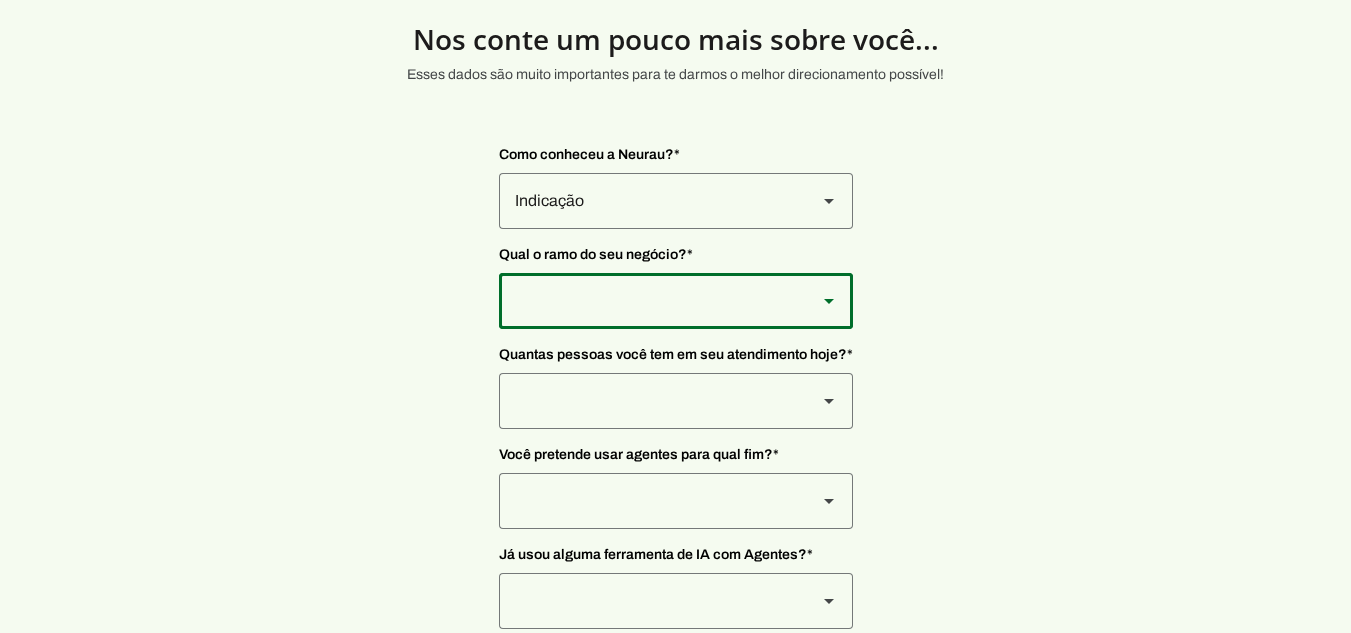 click at bounding box center (650, 201) 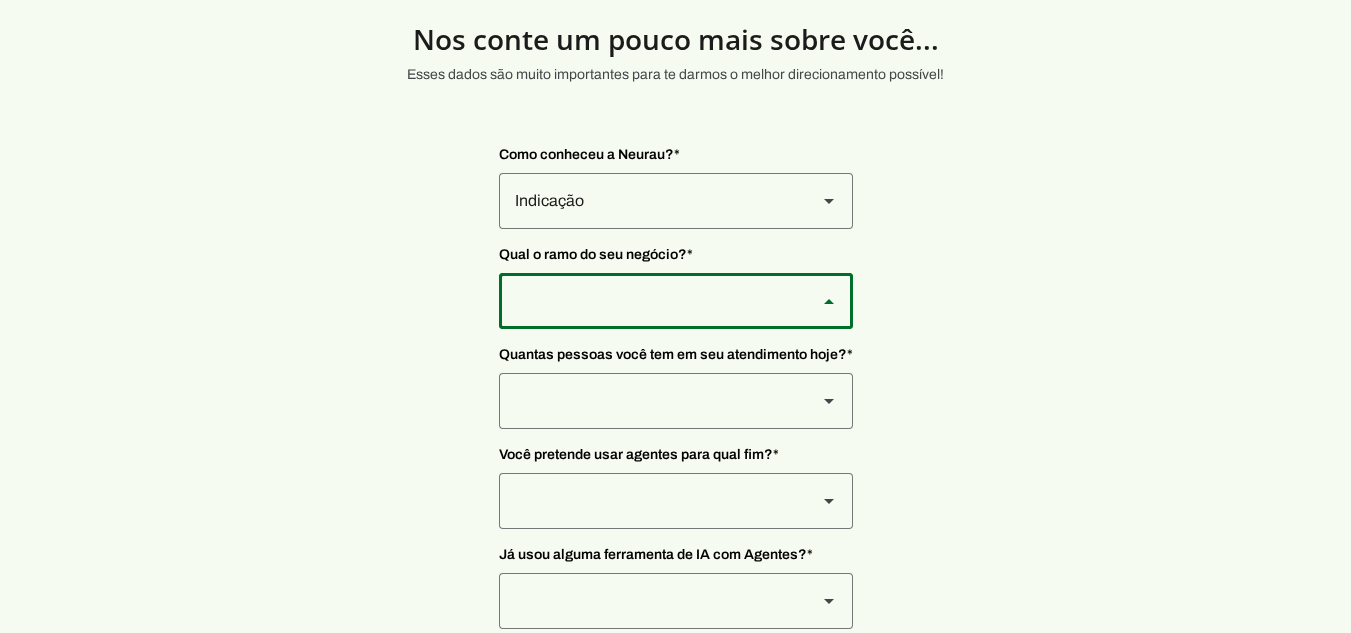 scroll, scrollTop: 104, scrollLeft: 0, axis: vertical 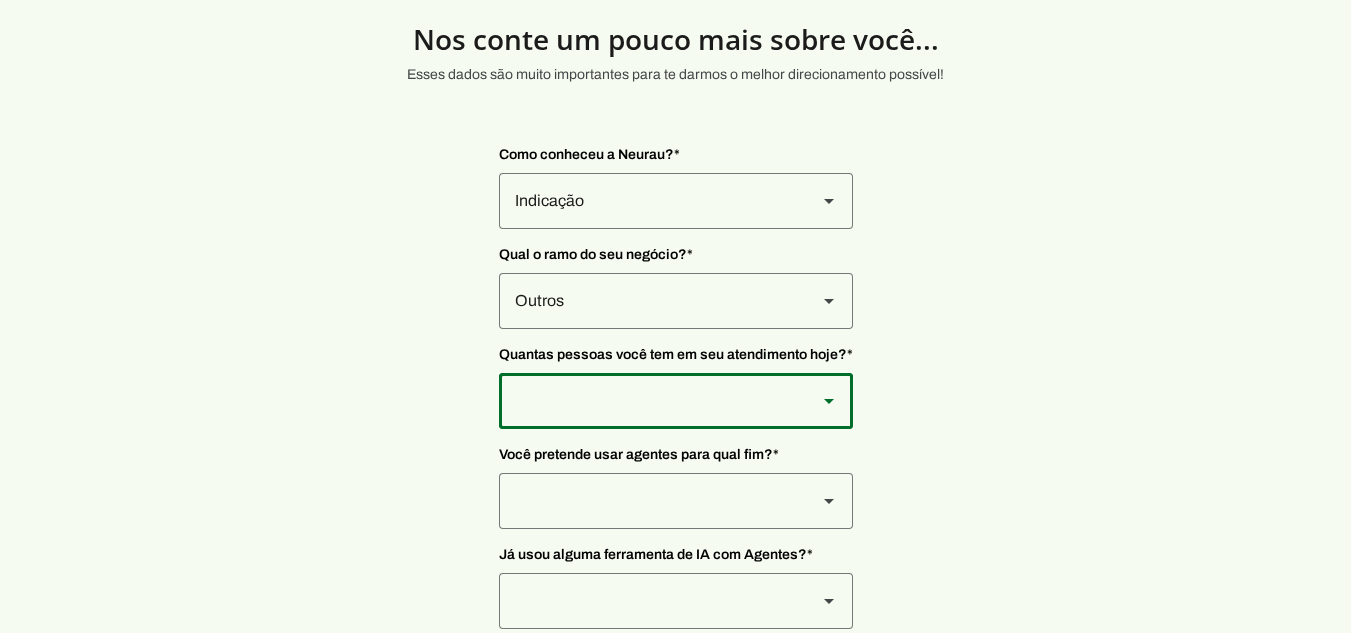 click at bounding box center (650, 201) 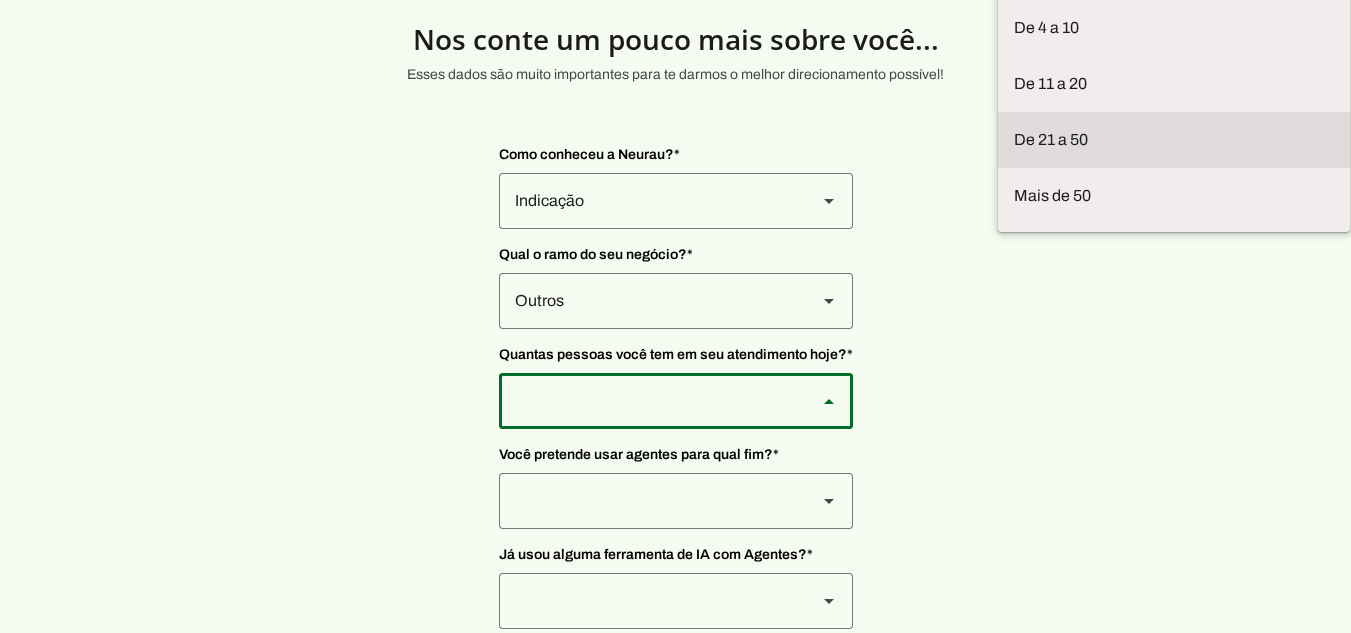 scroll, scrollTop: 163, scrollLeft: 0, axis: vertical 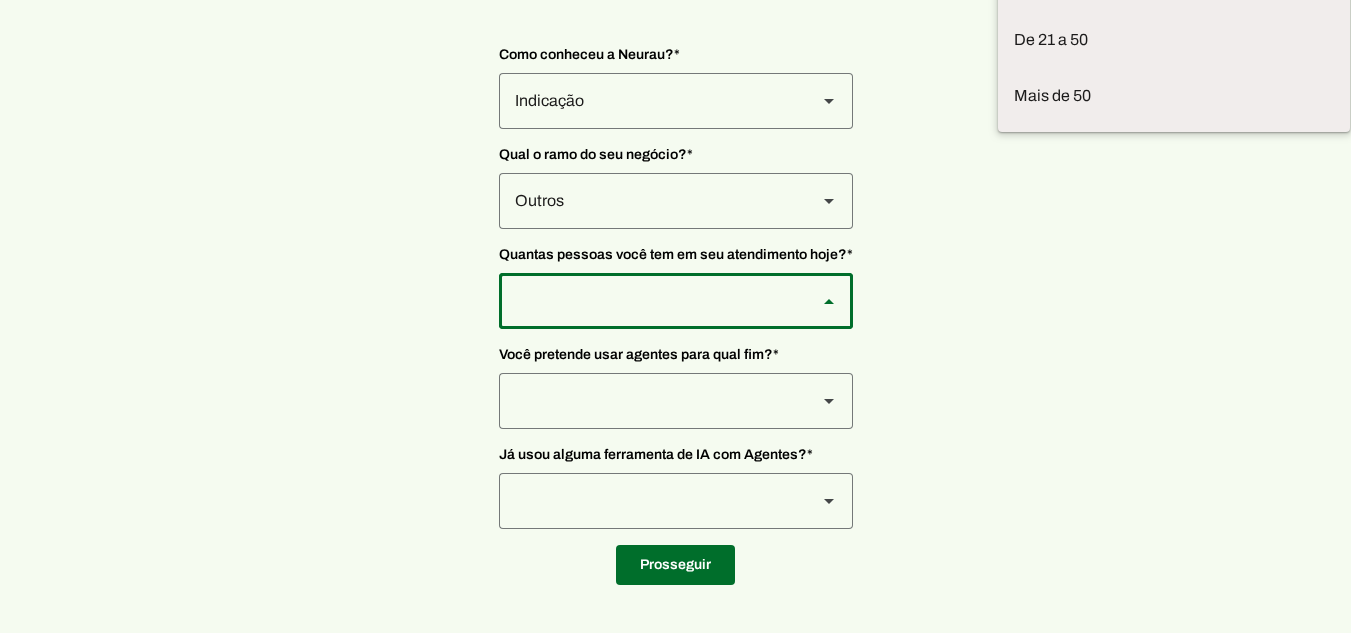drag, startPoint x: 1069, startPoint y: 202, endPoint x: 1030, endPoint y: 208, distance: 39.45884 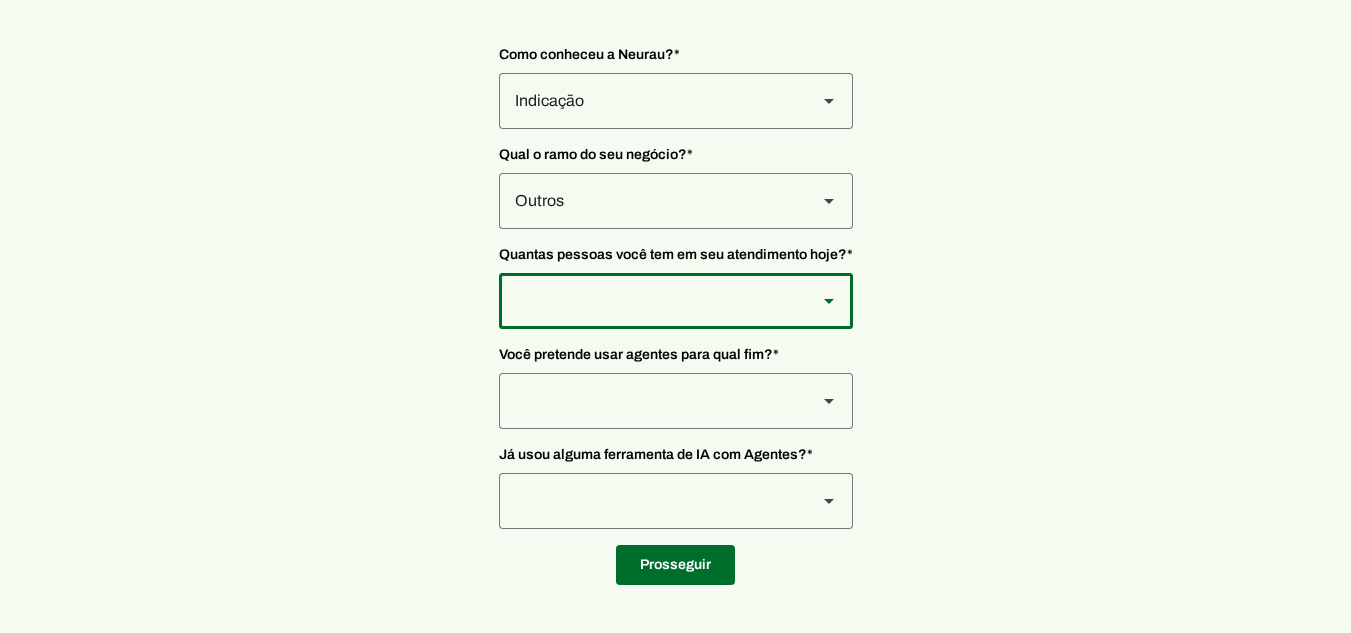 click at bounding box center (829, 101) 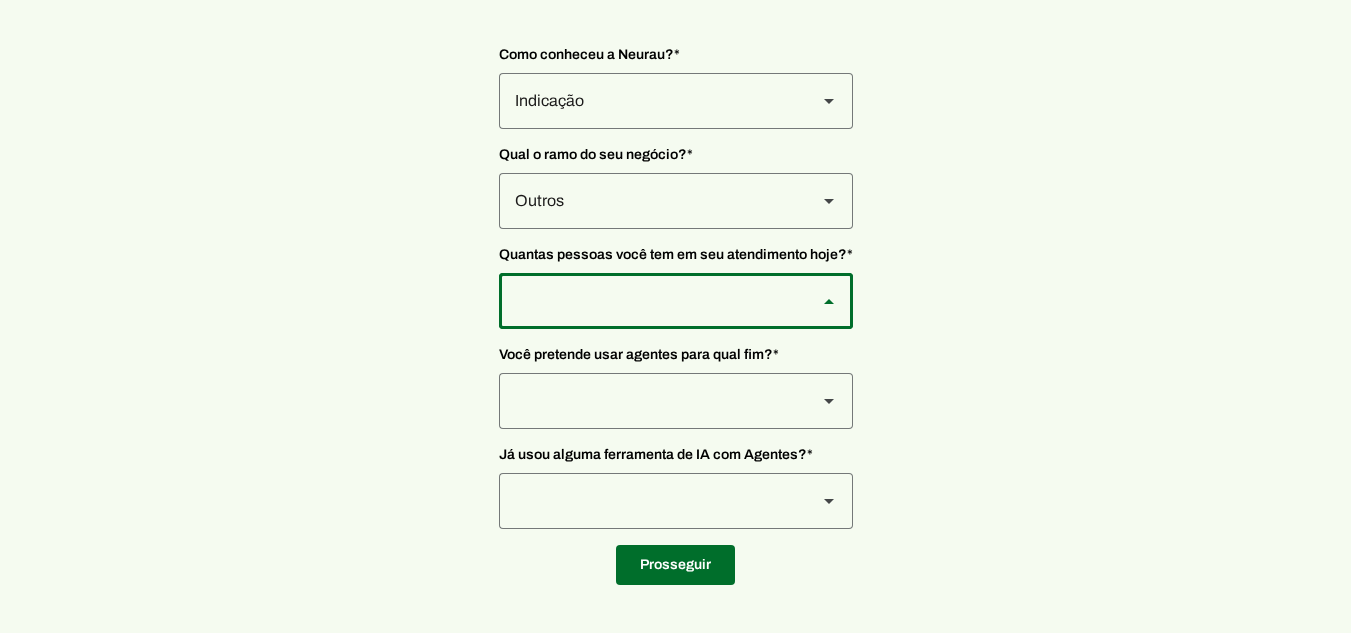 click at bounding box center (0, 0) 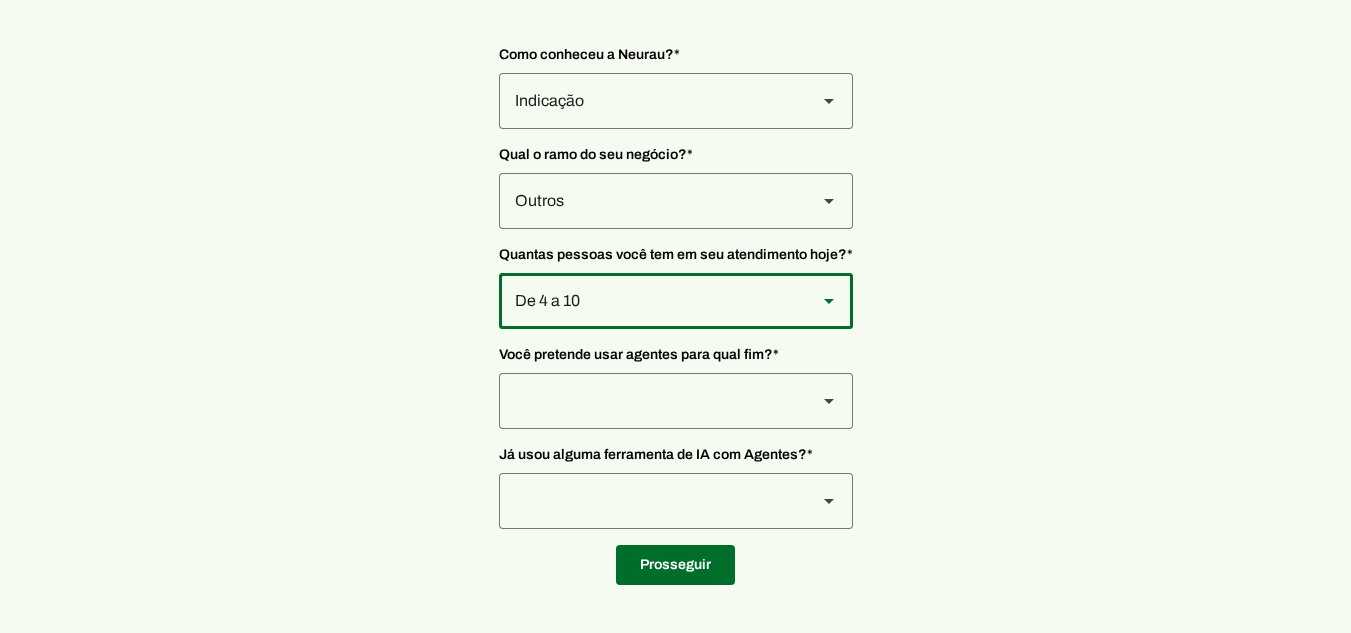 click 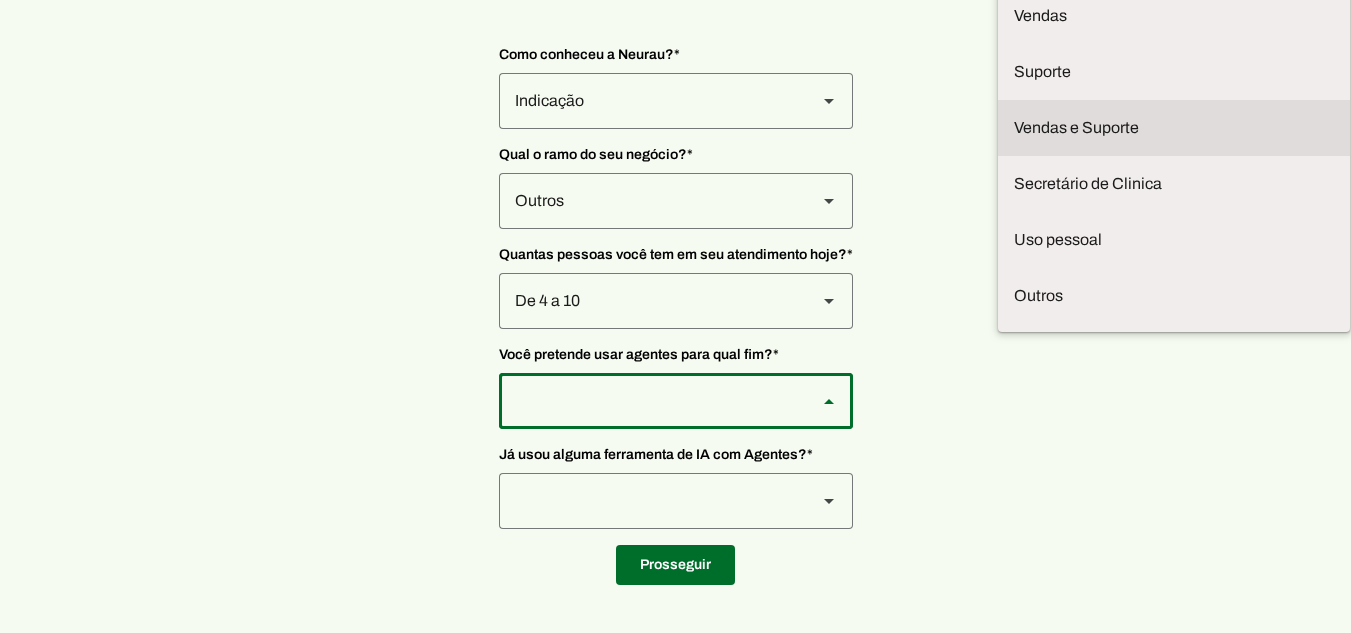 click on "Vendas e Suporte" at bounding box center [0, 0] 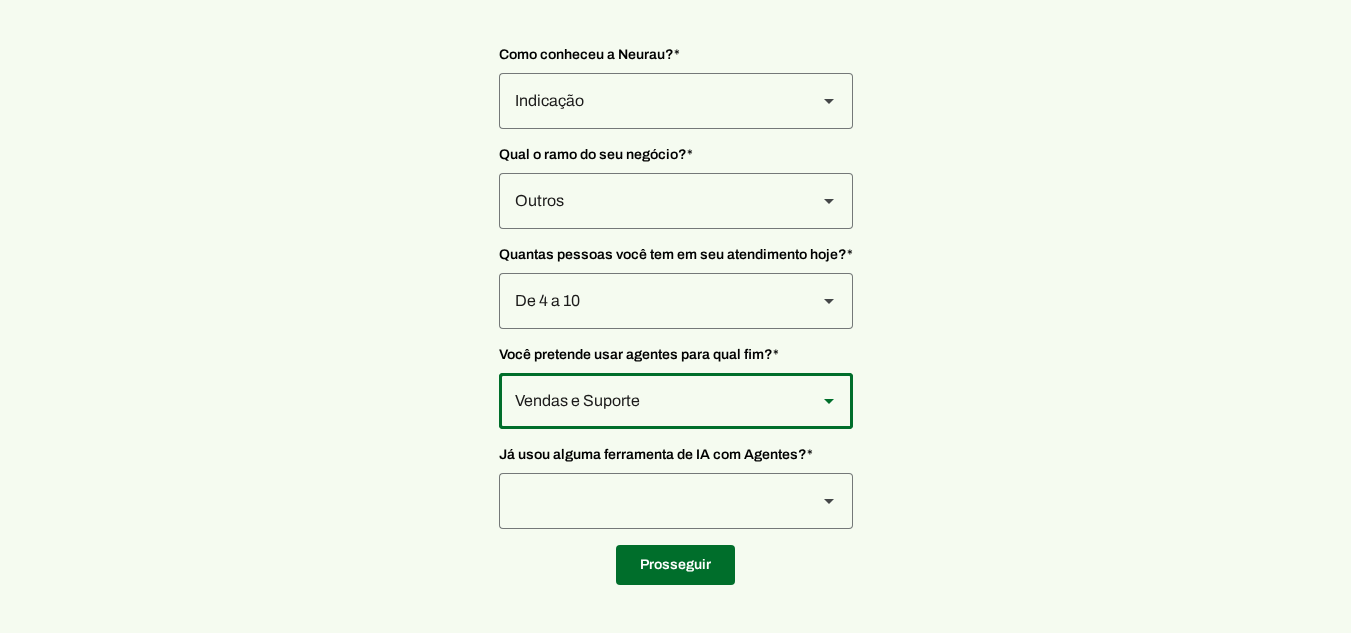 click at bounding box center [650, 101] 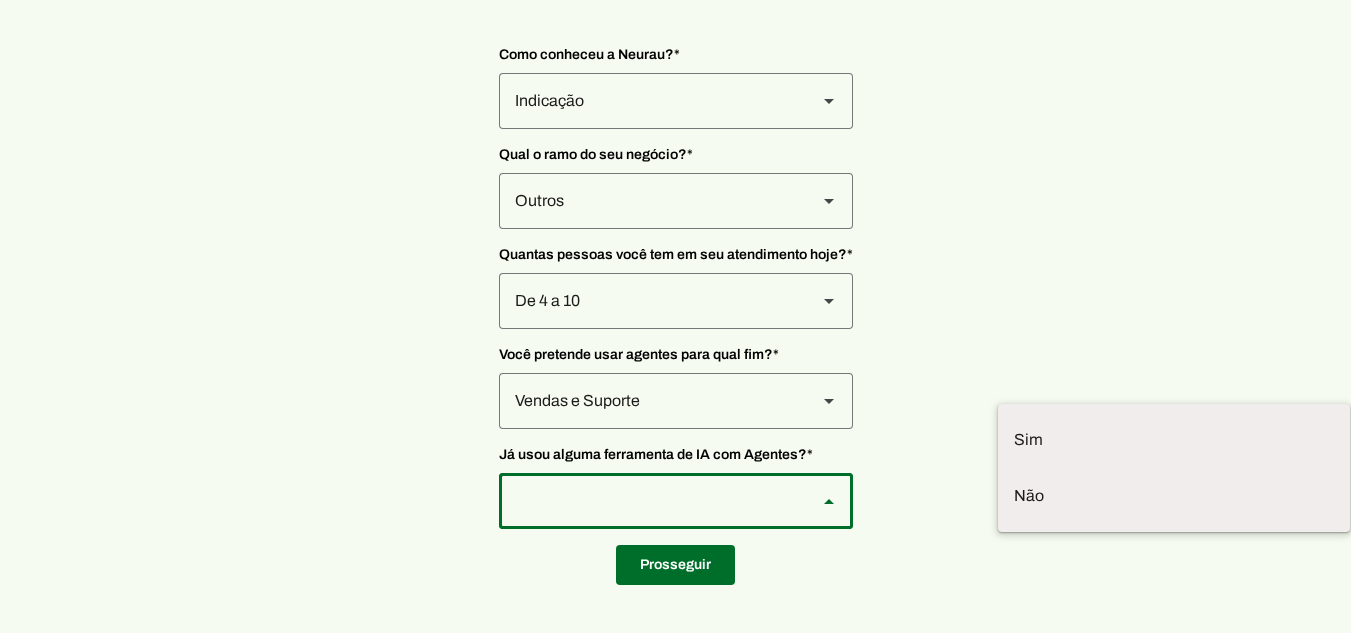 click at bounding box center (650, 501) 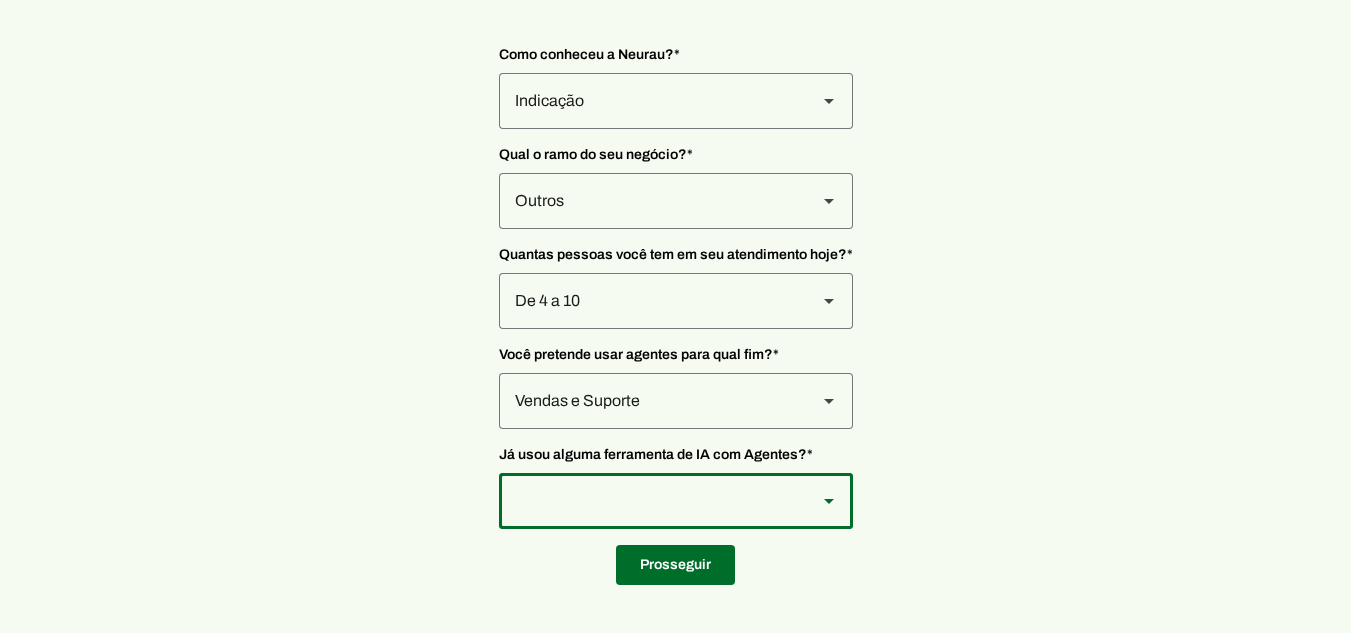 click at bounding box center (650, 101) 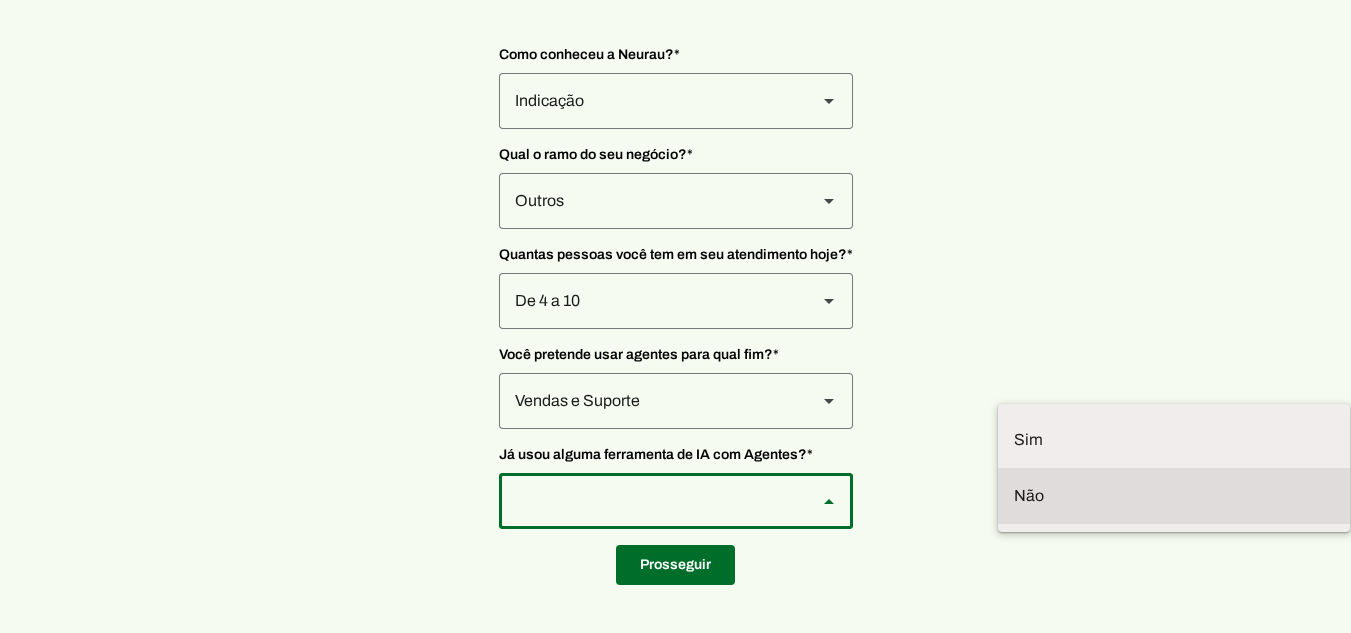 drag, startPoint x: 567, startPoint y: 436, endPoint x: 590, endPoint y: 436, distance: 23 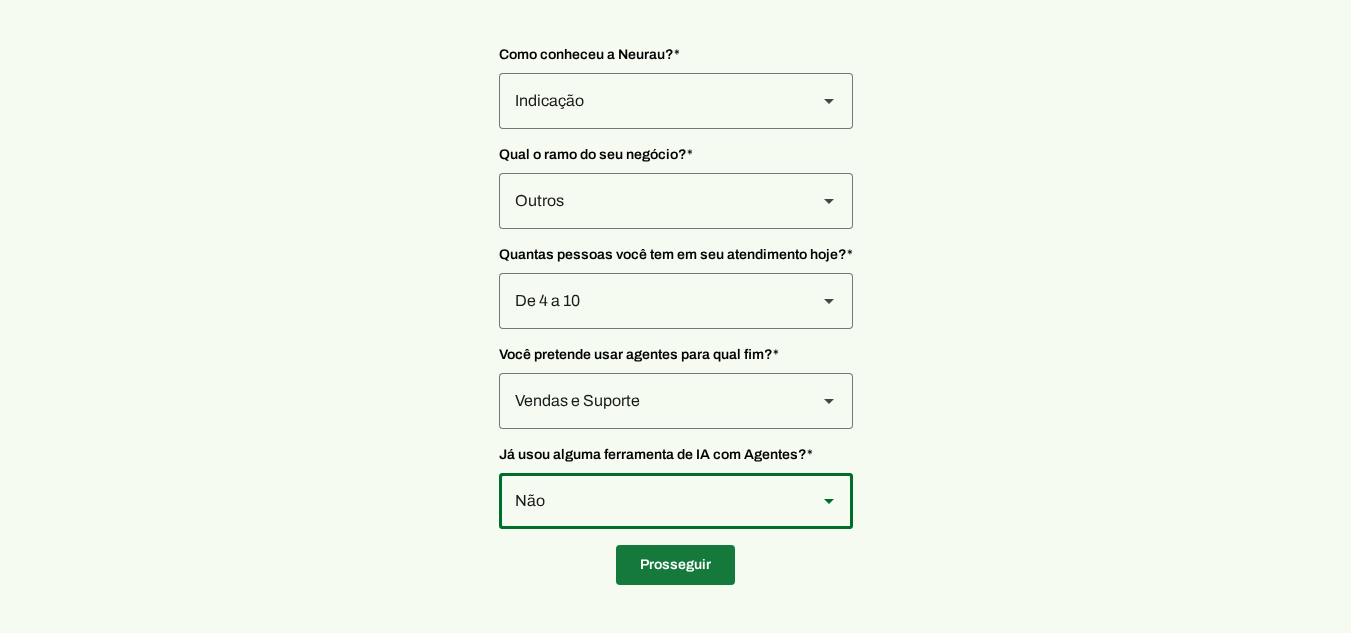 click at bounding box center (675, 565) 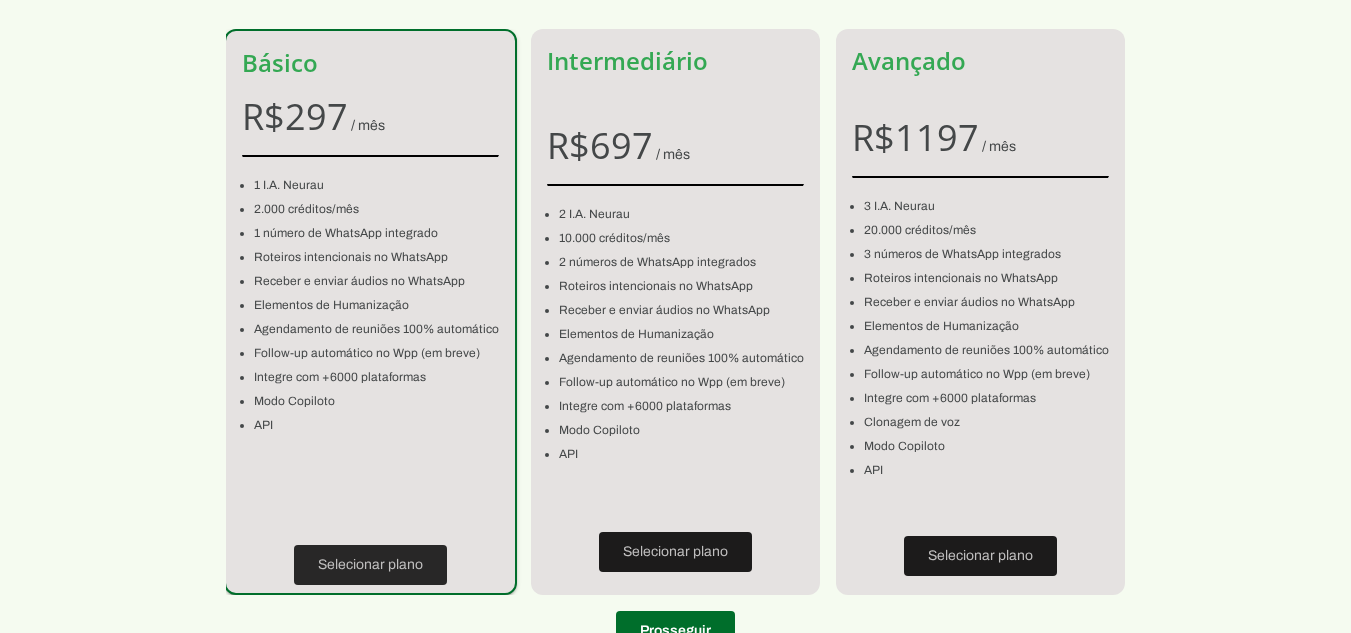 click at bounding box center (370, 565) 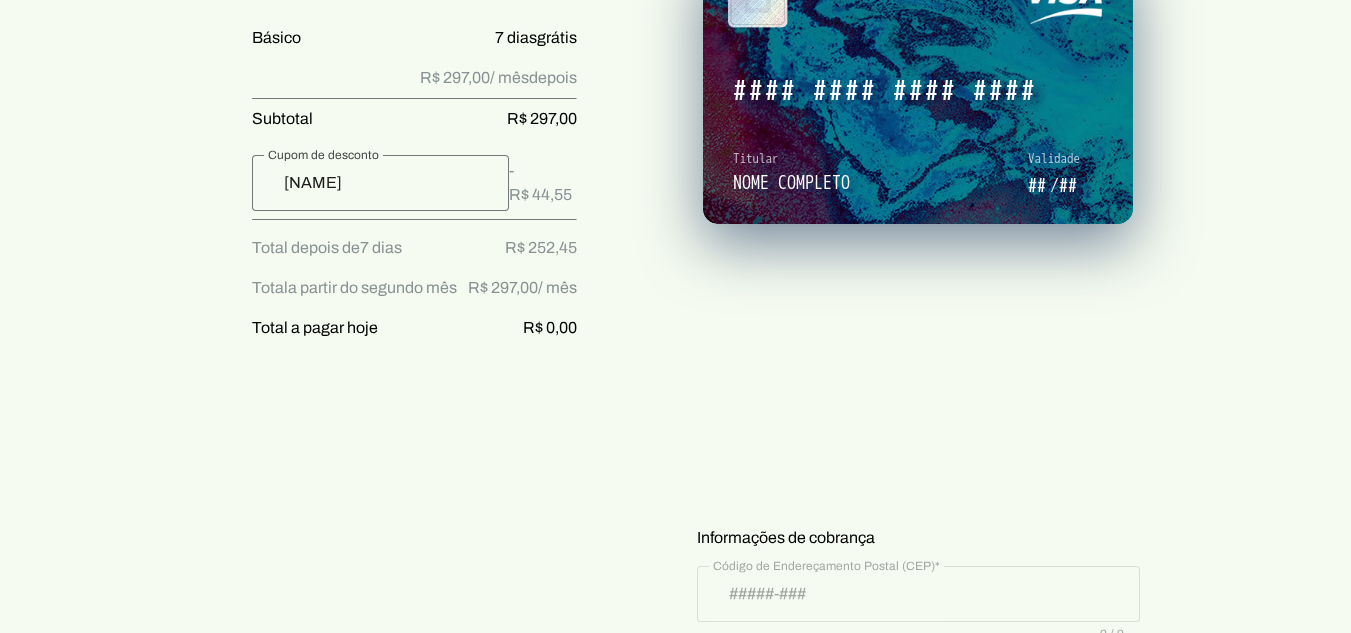 scroll, scrollTop: 403, scrollLeft: 0, axis: vertical 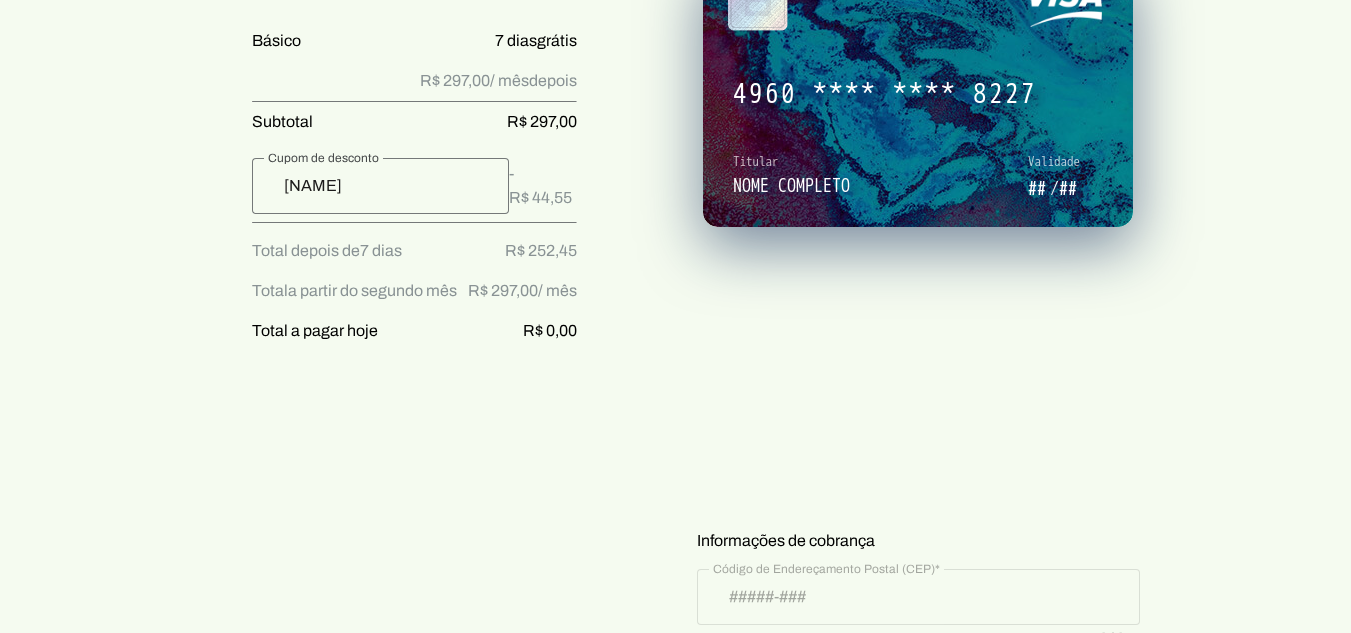 click at bounding box center [918, 369] 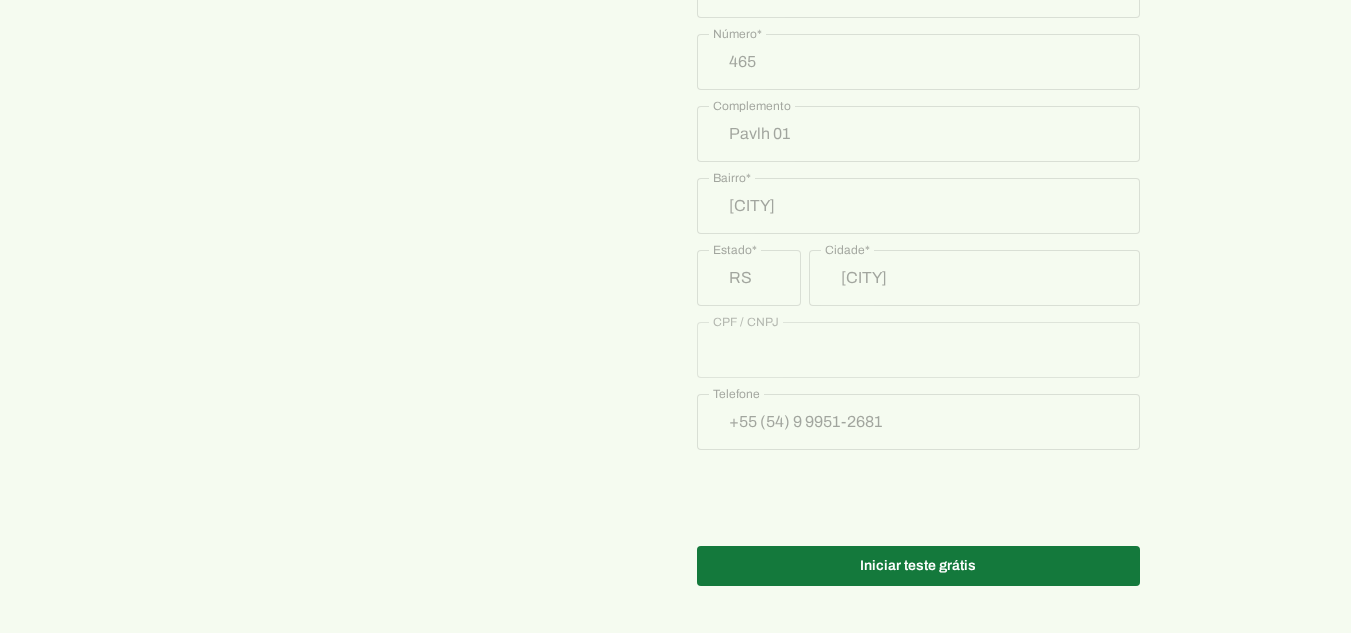 scroll, scrollTop: 1103, scrollLeft: 0, axis: vertical 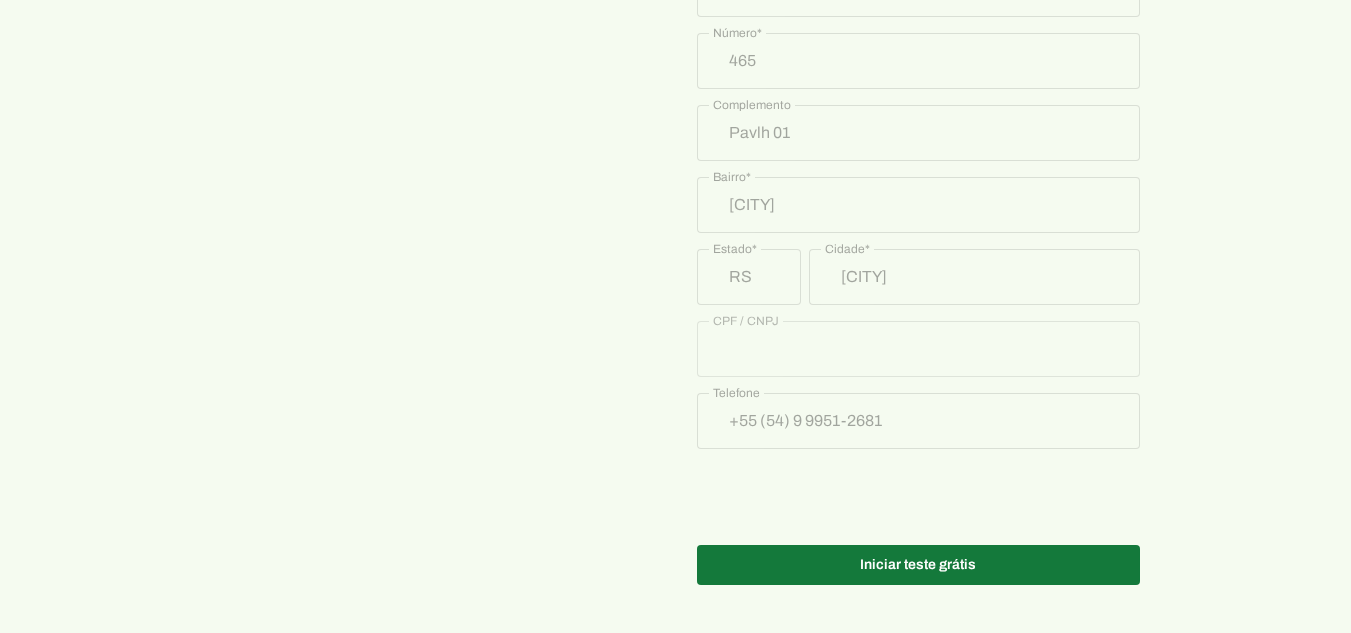 click at bounding box center [918, 565] 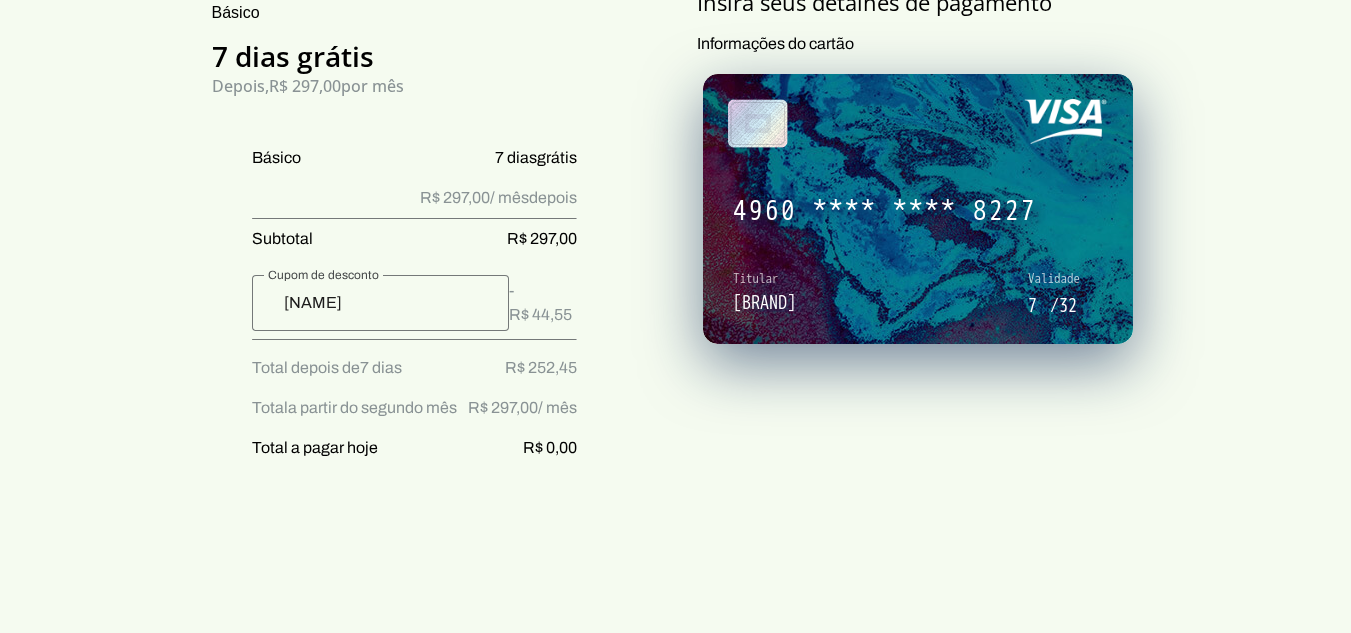 scroll, scrollTop: 403, scrollLeft: 0, axis: vertical 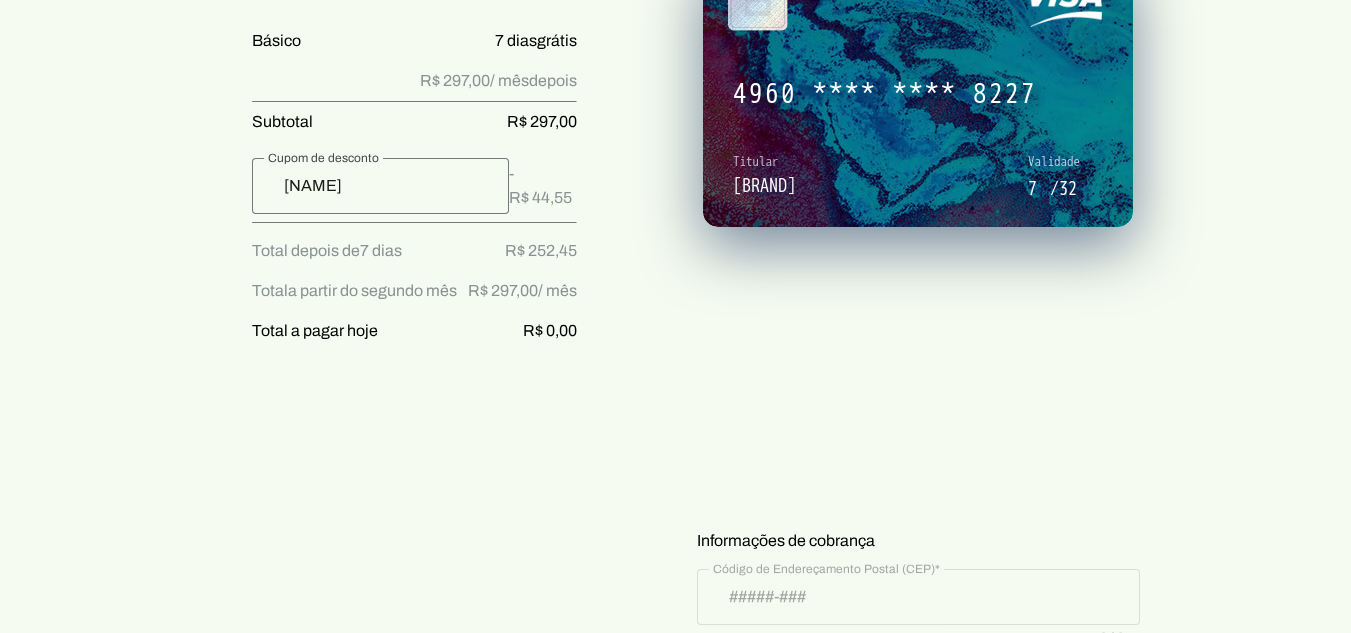 click on "Básico
7 dias grátis
Depois,  R$ 297,00  por mês
Básico
7 dias  grátis
R$ 297,00  /
mês  depois
Subtotal
R$ 297,00
-R$ 44,55
Total depois de  7 dias
R$ 252,45
Total
a partir do segundo mês
R$ 297,00  / mês
Total a pagar hoje
R$ 0,00
Insira seus detalhes de pagamento
Informações do cartão
Informações de cobrança" at bounding box center [676, 578] 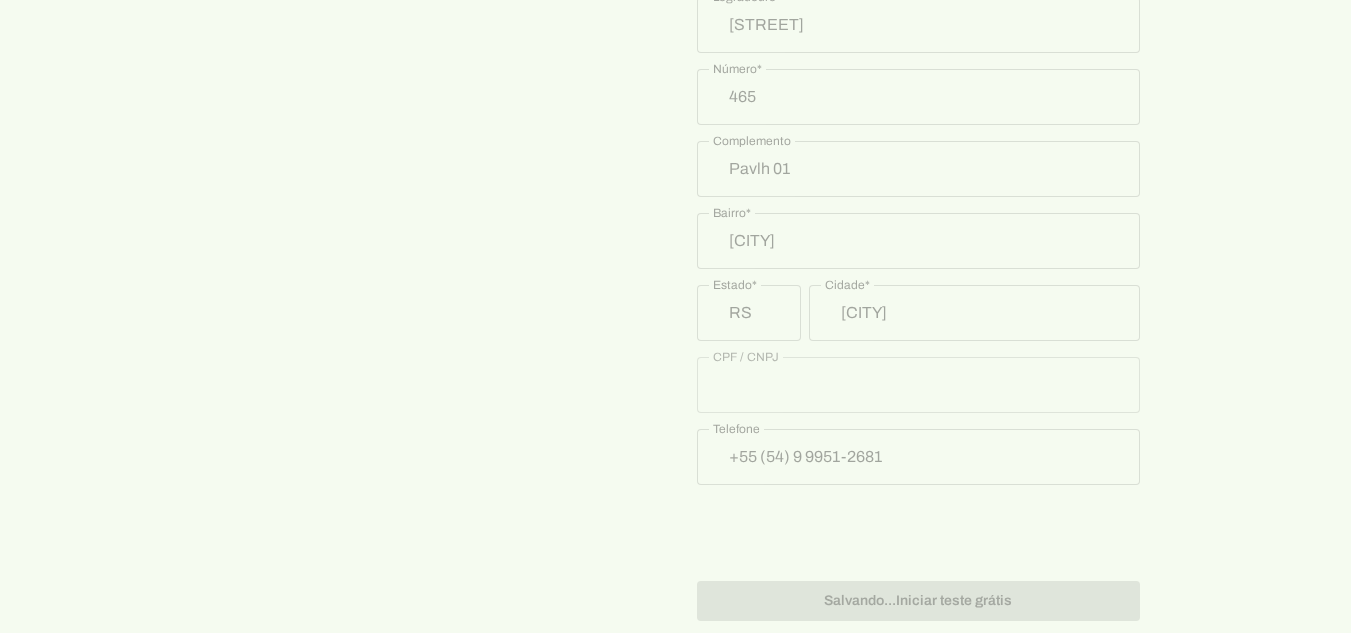 scroll, scrollTop: 1103, scrollLeft: 0, axis: vertical 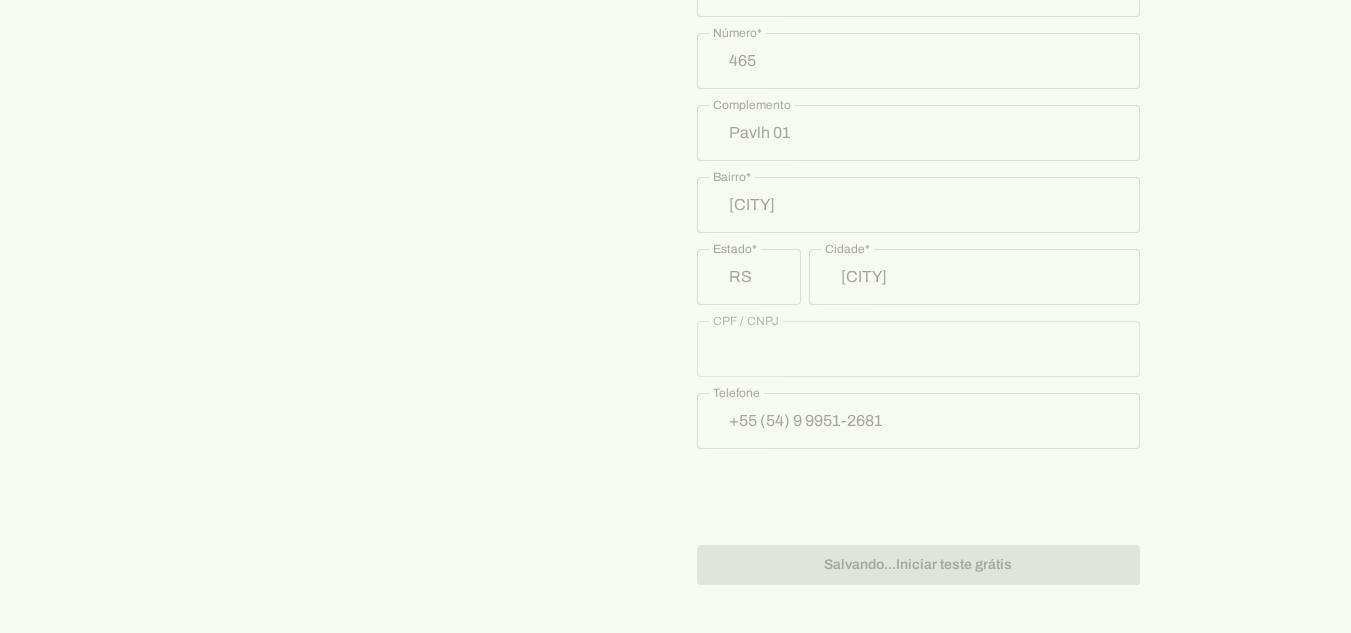 click on "Insira seus detalhes de pagamento
Informações do cartão
Informações de cobrança
Salvando... Iniciar teste grátis" at bounding box center [918, -122] 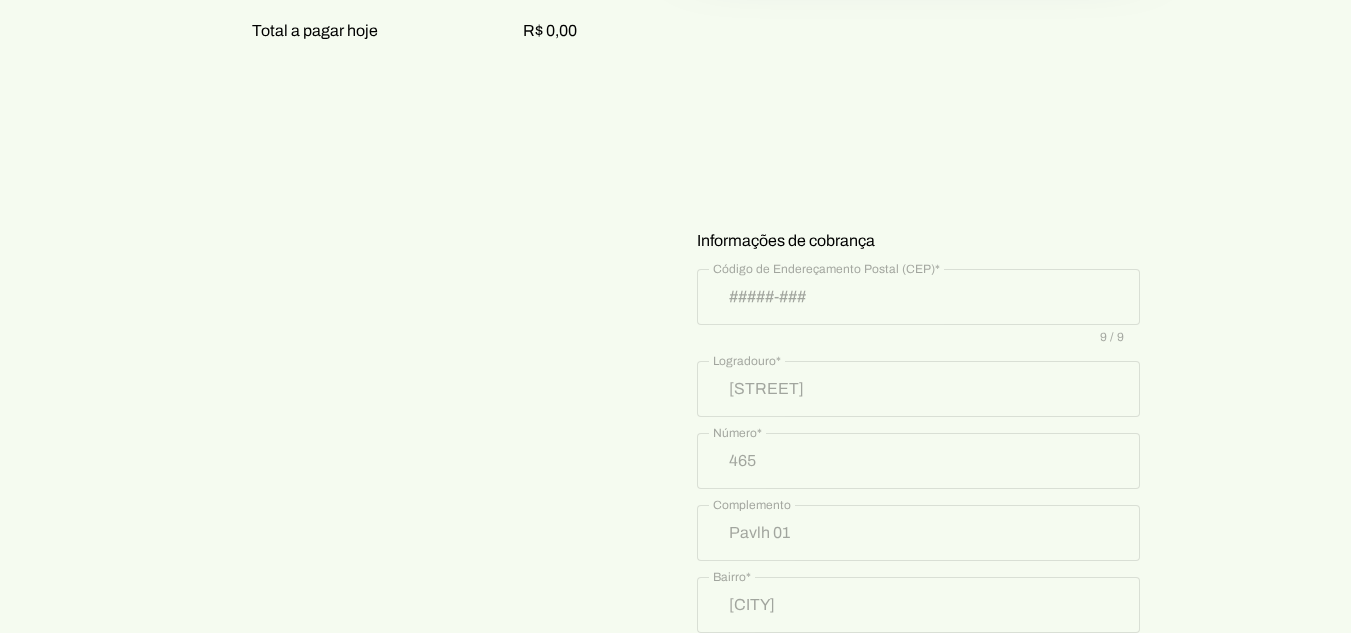 scroll, scrollTop: 1103, scrollLeft: 0, axis: vertical 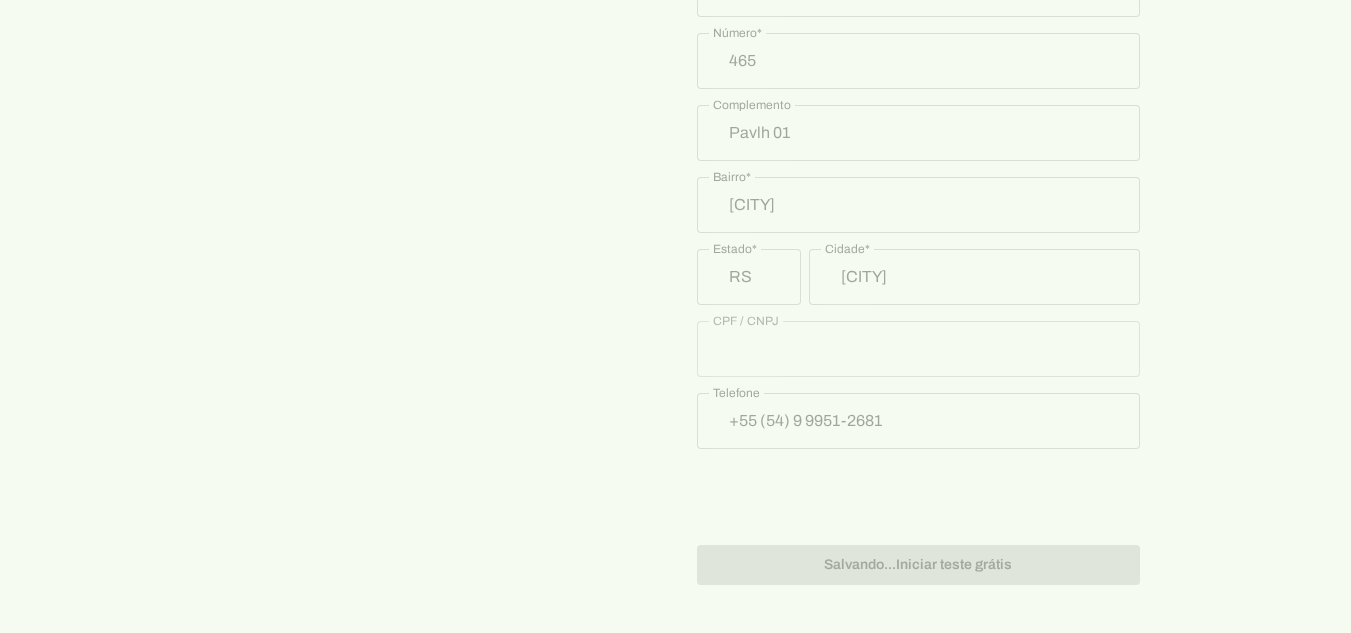 click on "Insira seus detalhes de pagamento
Informações do cartão
Informações de cobrança
Salvando... Iniciar teste grátis" at bounding box center (918, -122) 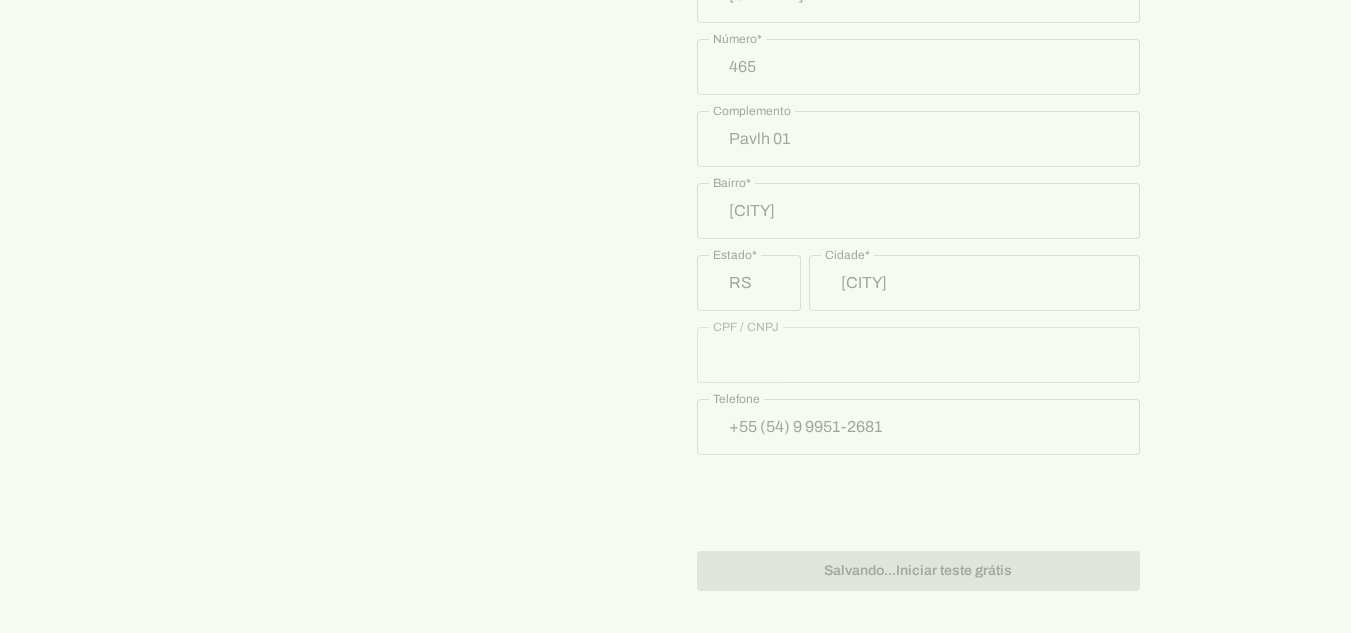 scroll, scrollTop: 1100, scrollLeft: 0, axis: vertical 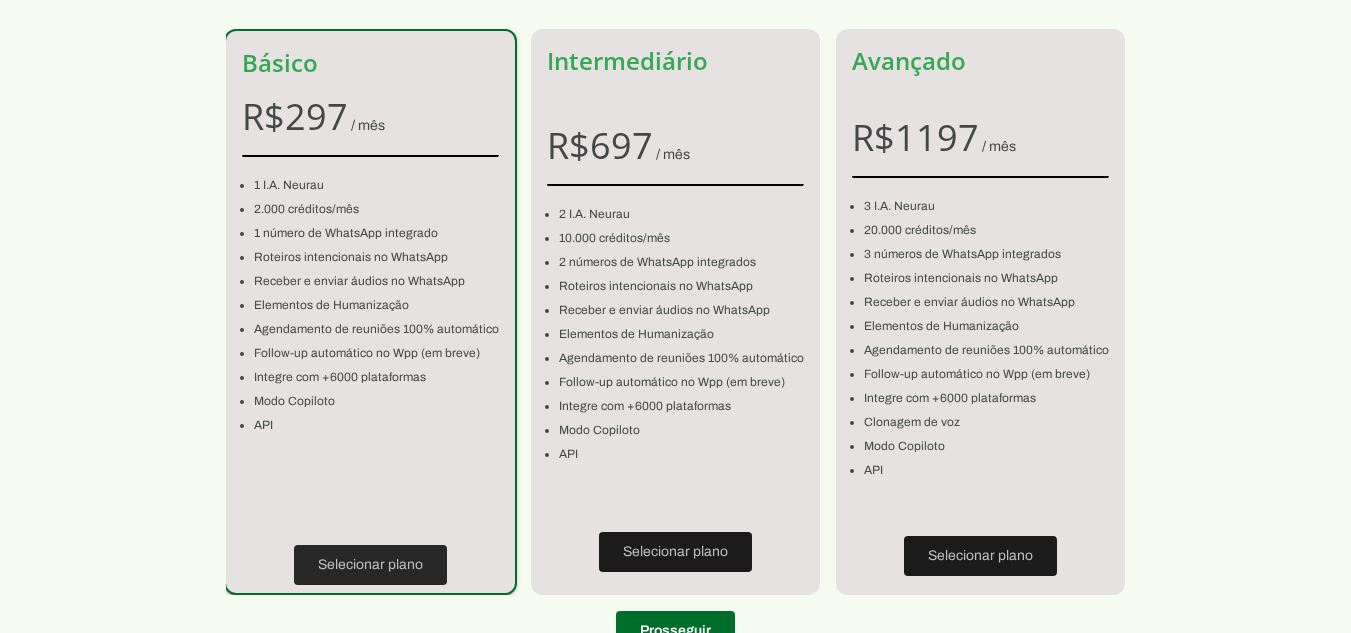 click at bounding box center (370, 565) 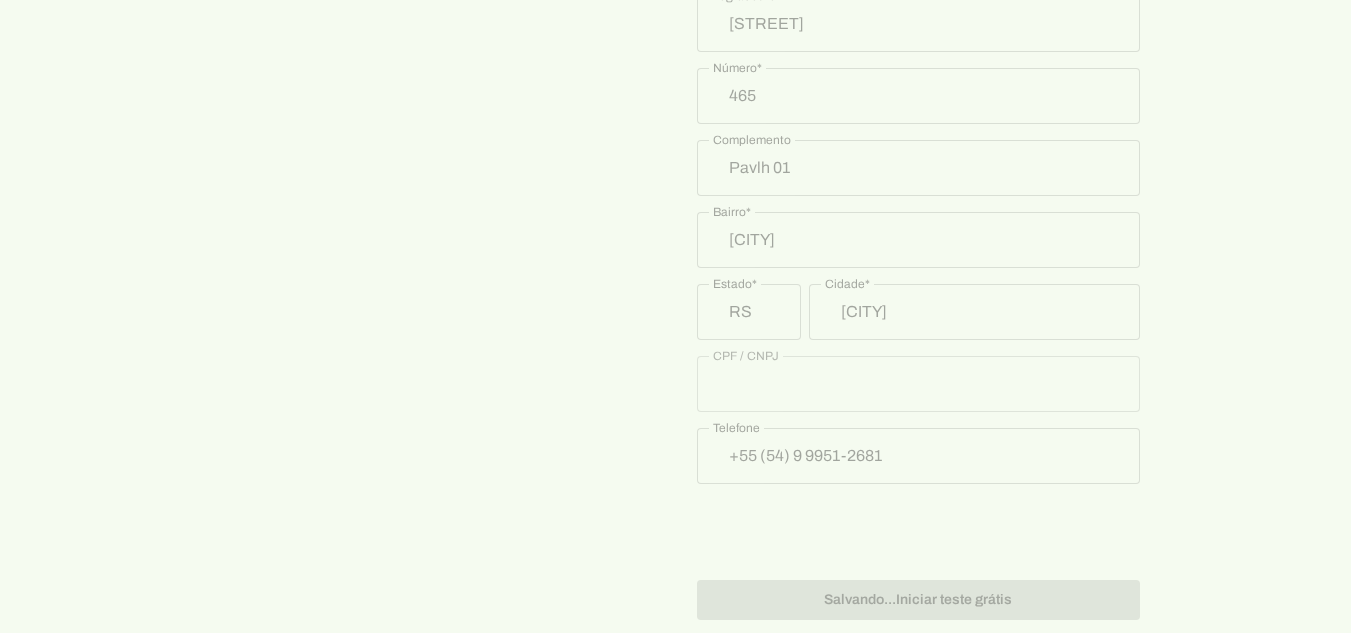 scroll, scrollTop: 1103, scrollLeft: 0, axis: vertical 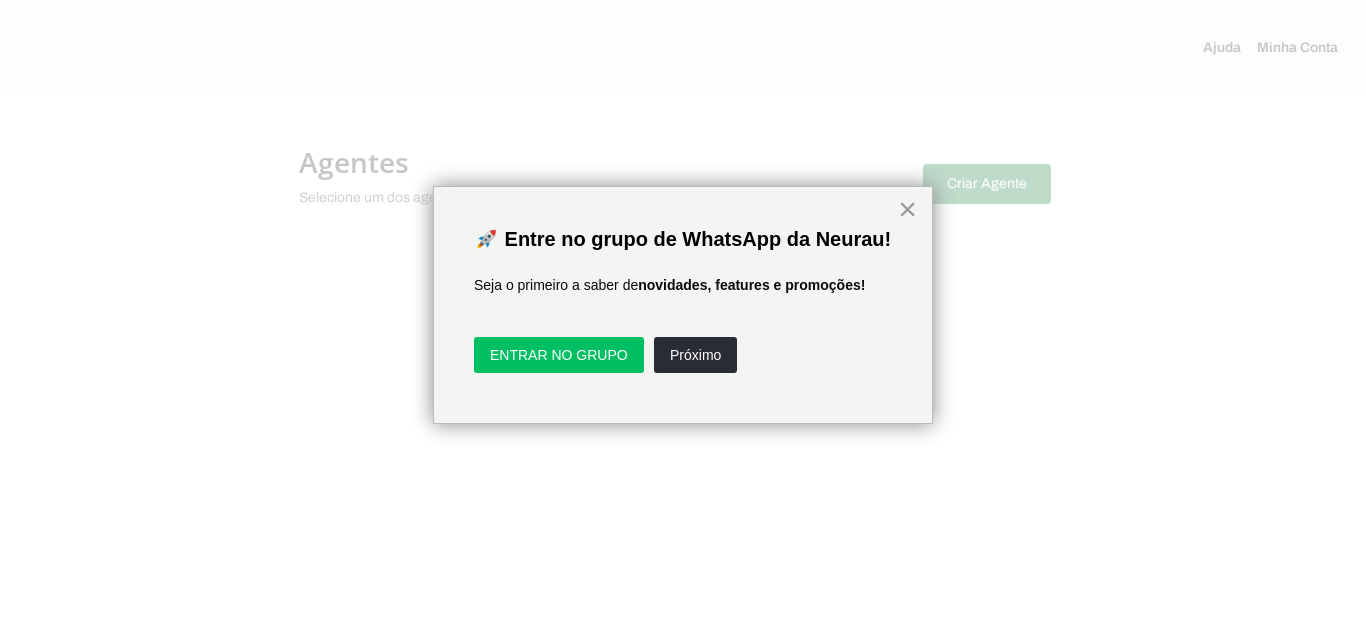 click on "×" at bounding box center [907, 209] 